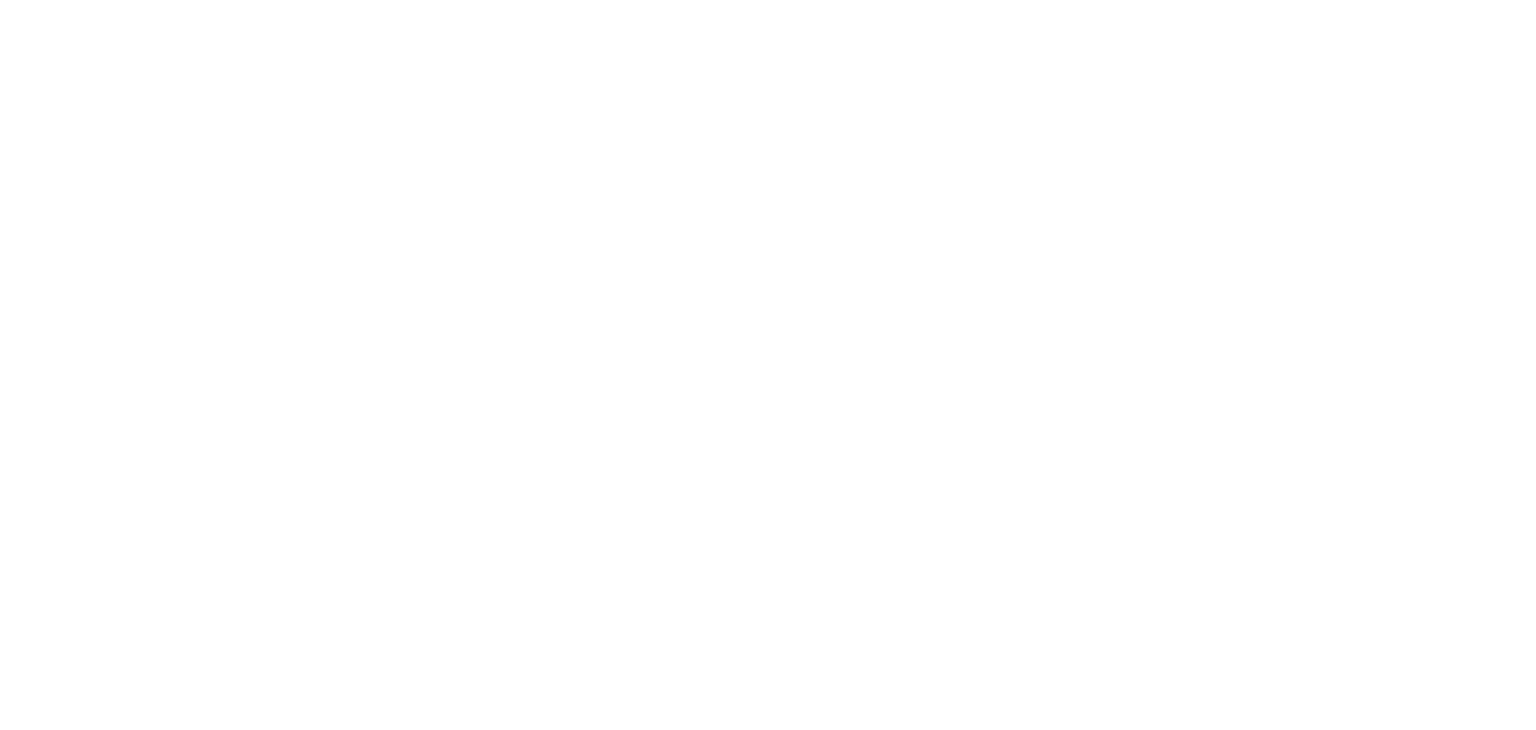 scroll, scrollTop: 0, scrollLeft: 0, axis: both 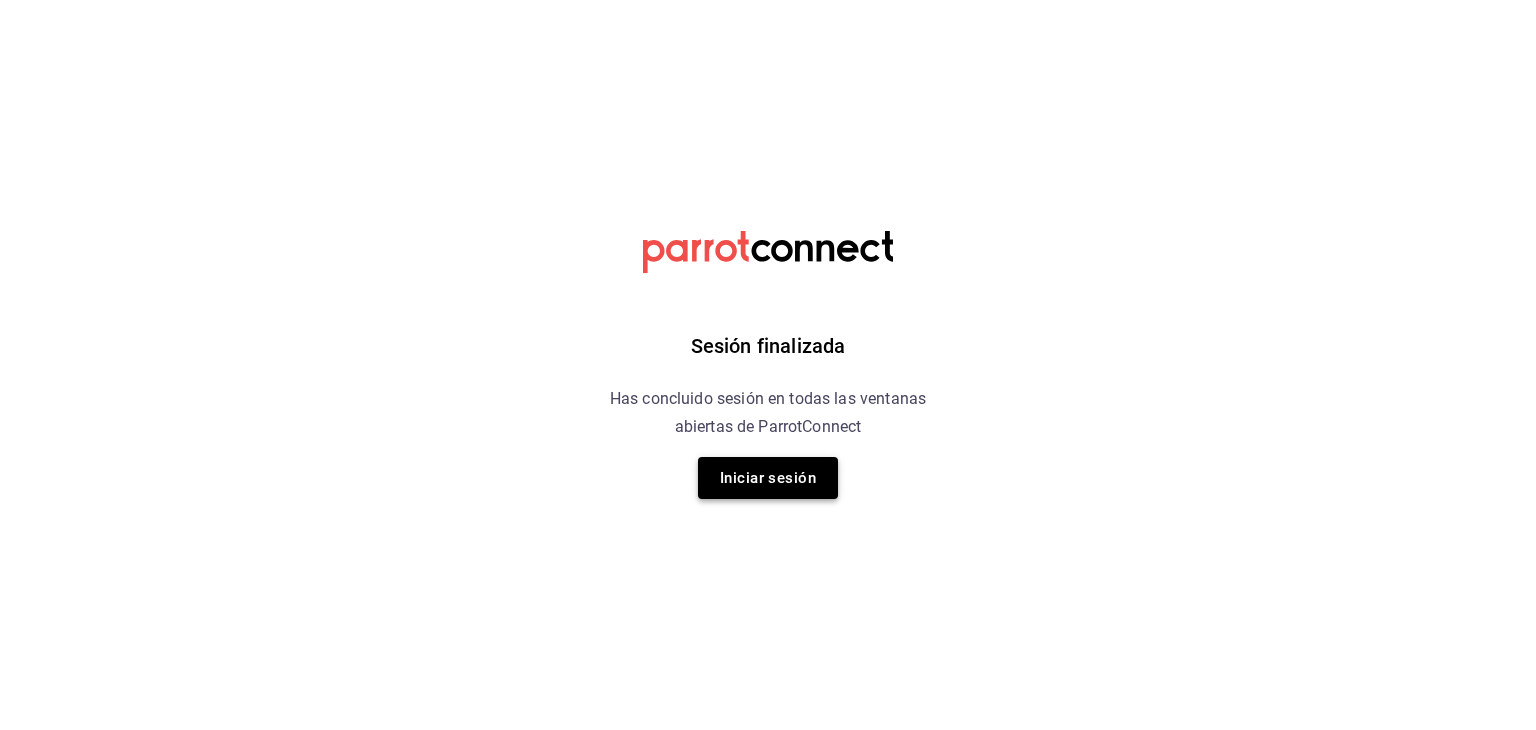click on "Iniciar sesión" at bounding box center (768, 478) 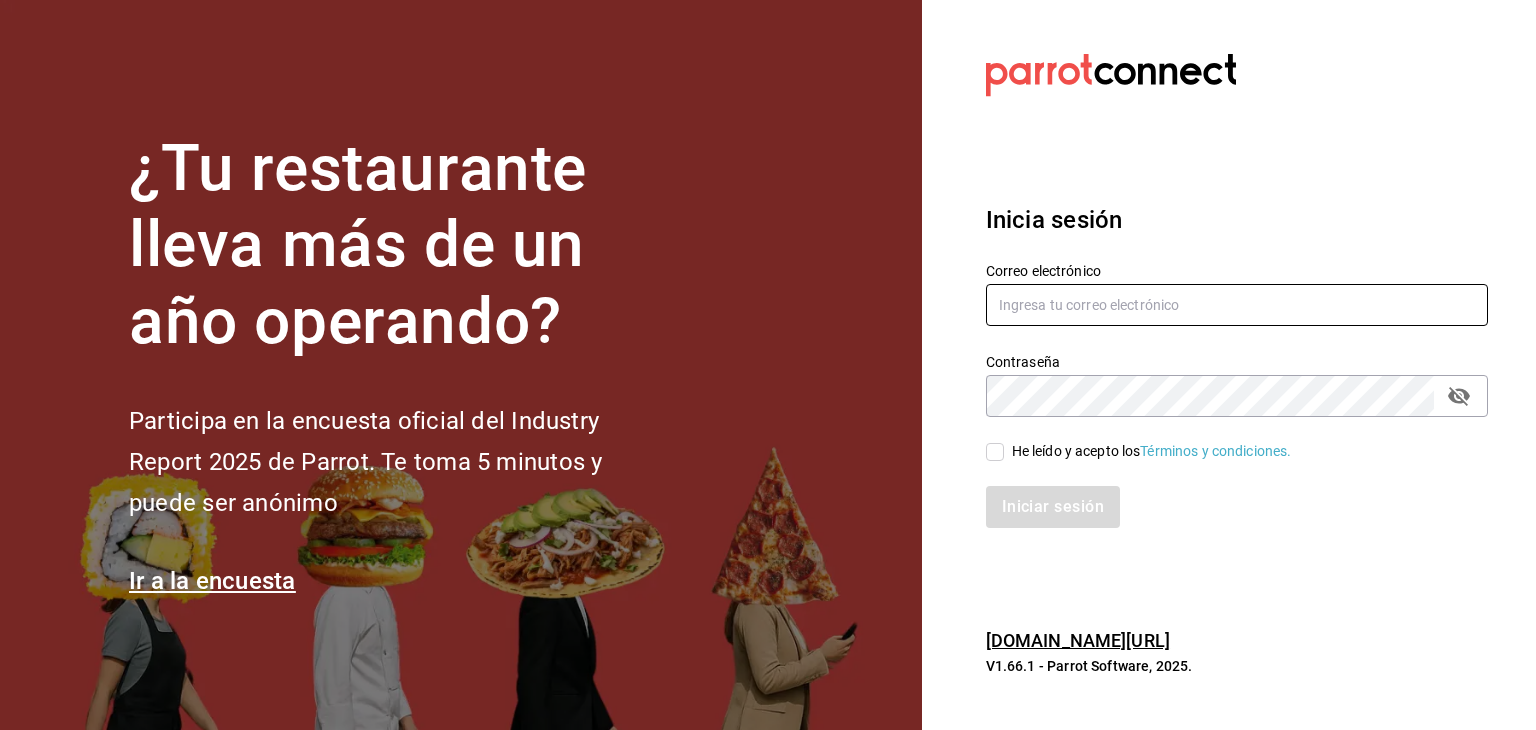 type on "[EMAIL_ADDRESS][DOMAIN_NAME]" 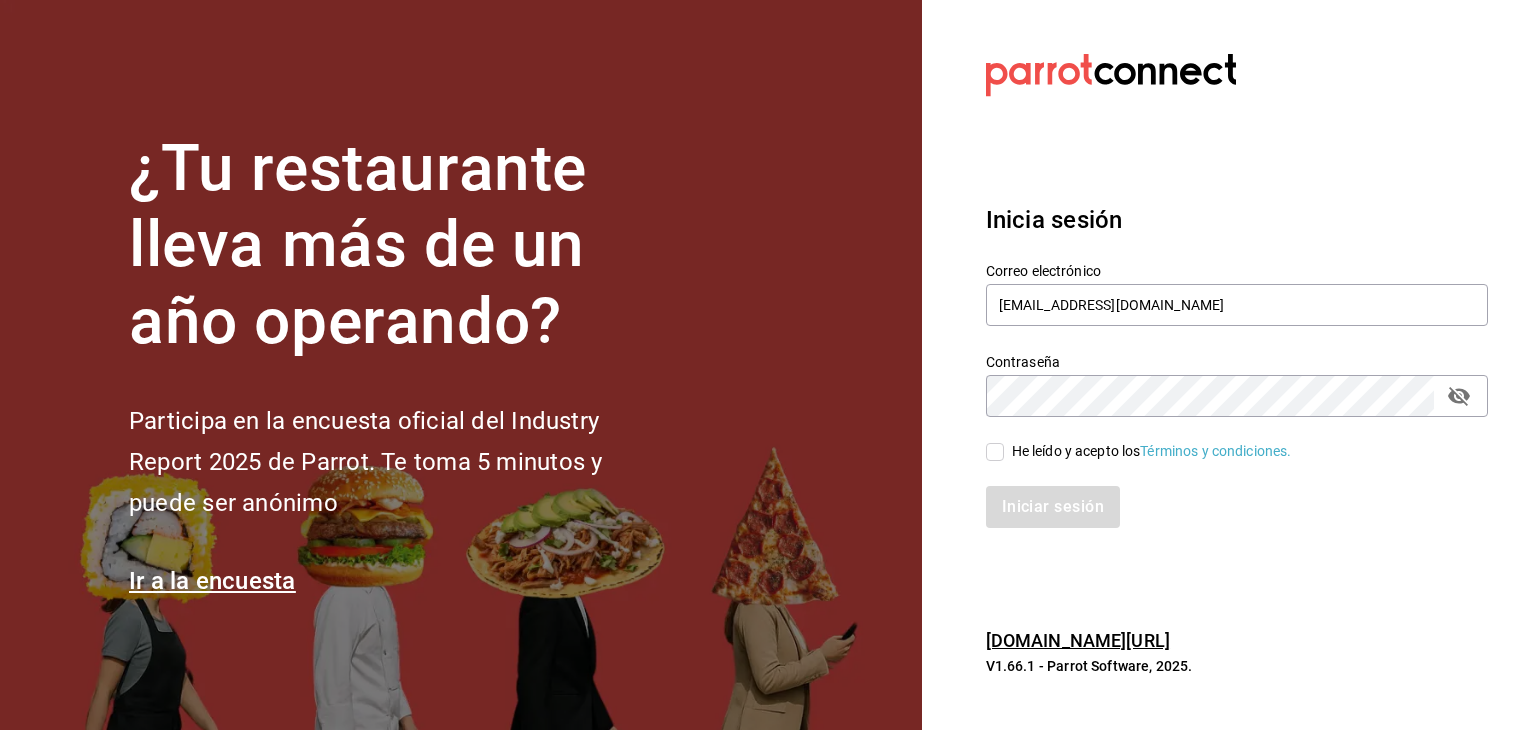 click on "He leído y acepto los  Términos y condiciones." at bounding box center [995, 452] 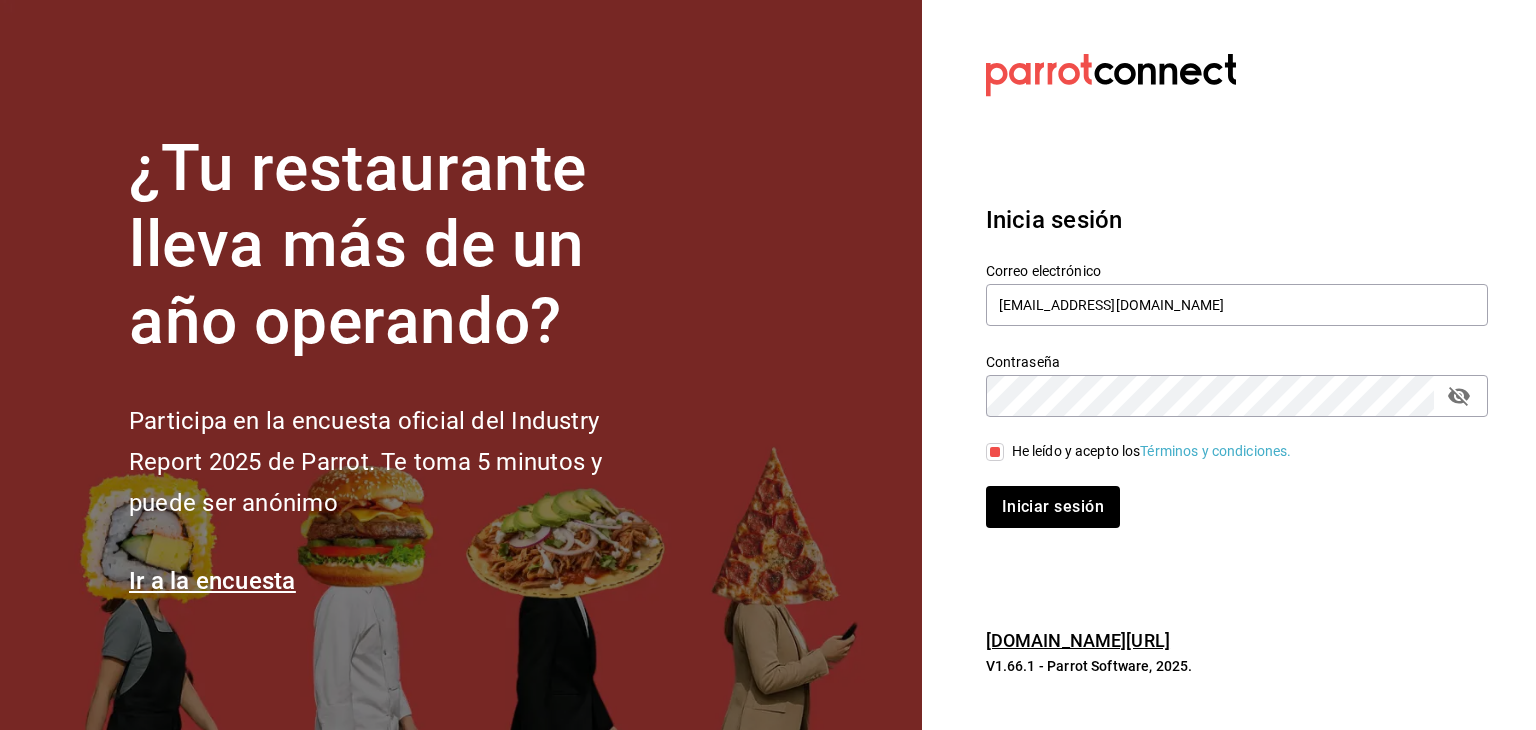click on "Iniciar sesión" at bounding box center (1053, 507) 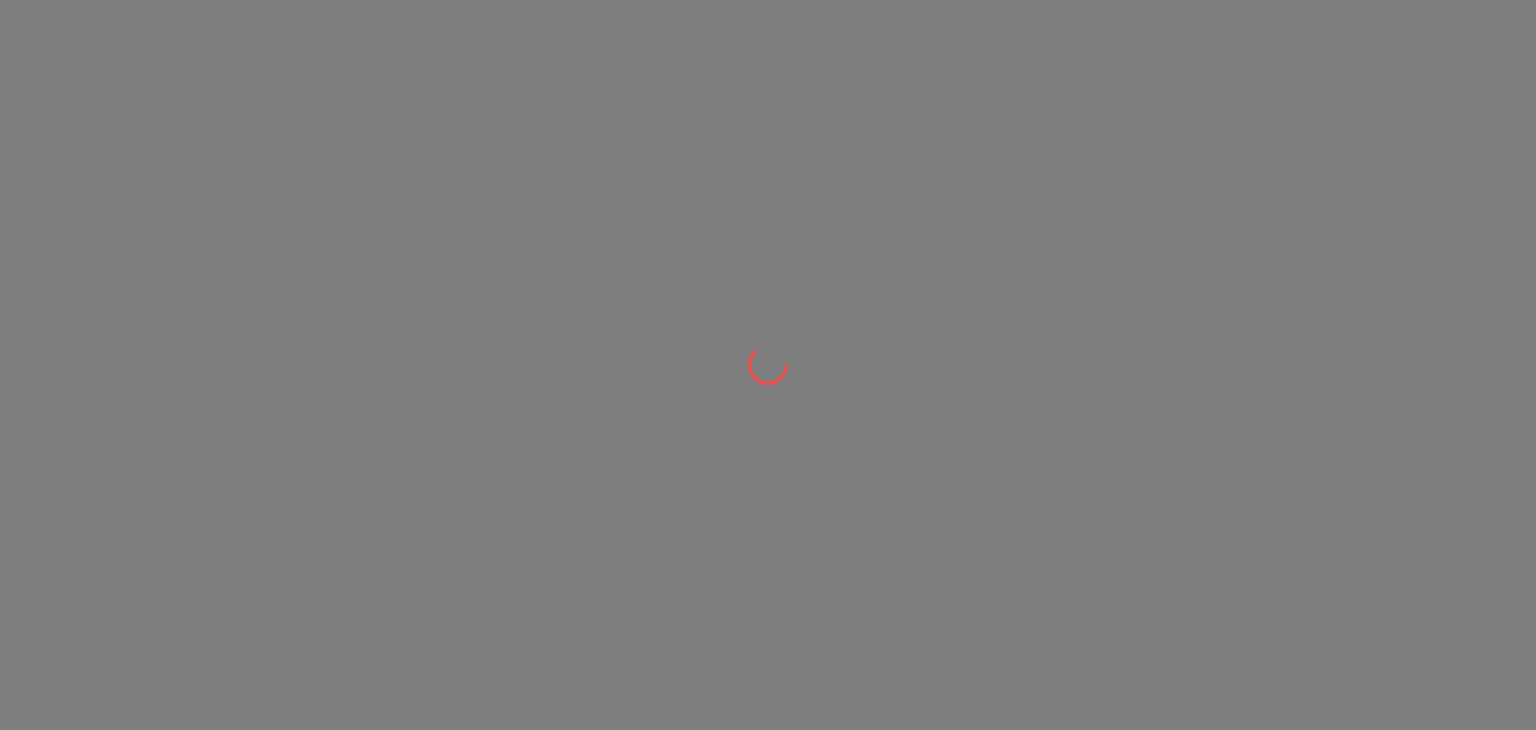 scroll, scrollTop: 0, scrollLeft: 0, axis: both 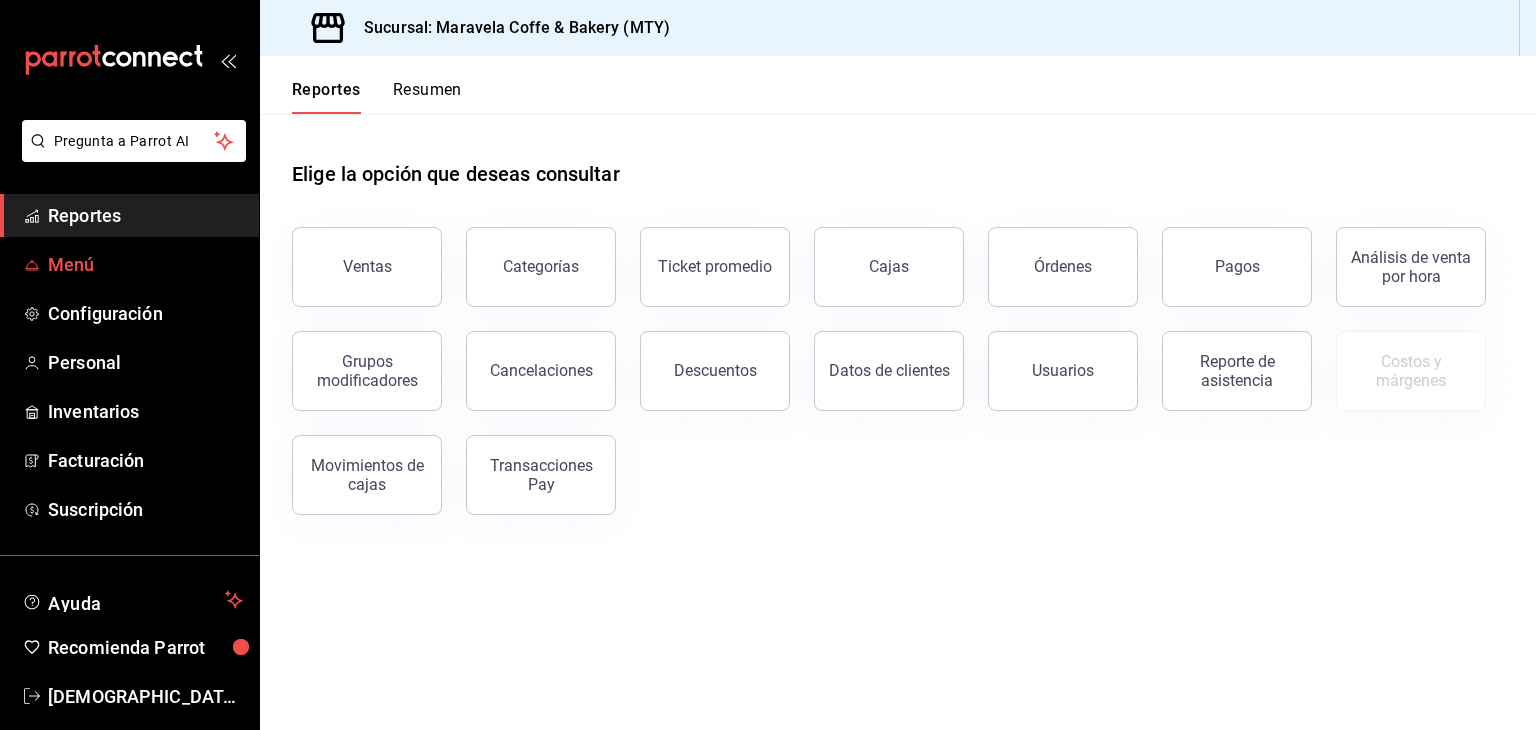 click on "Menú" at bounding box center [145, 264] 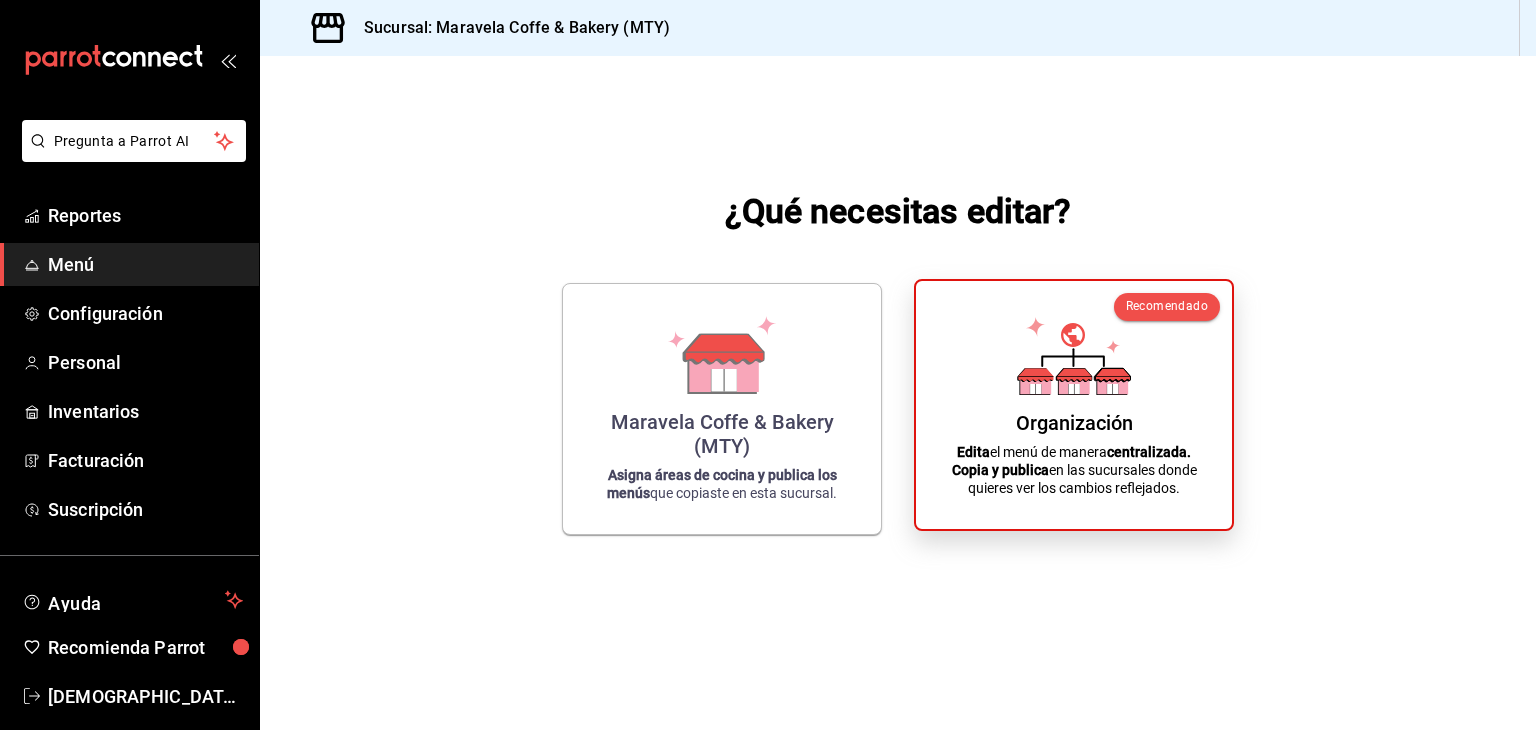 click 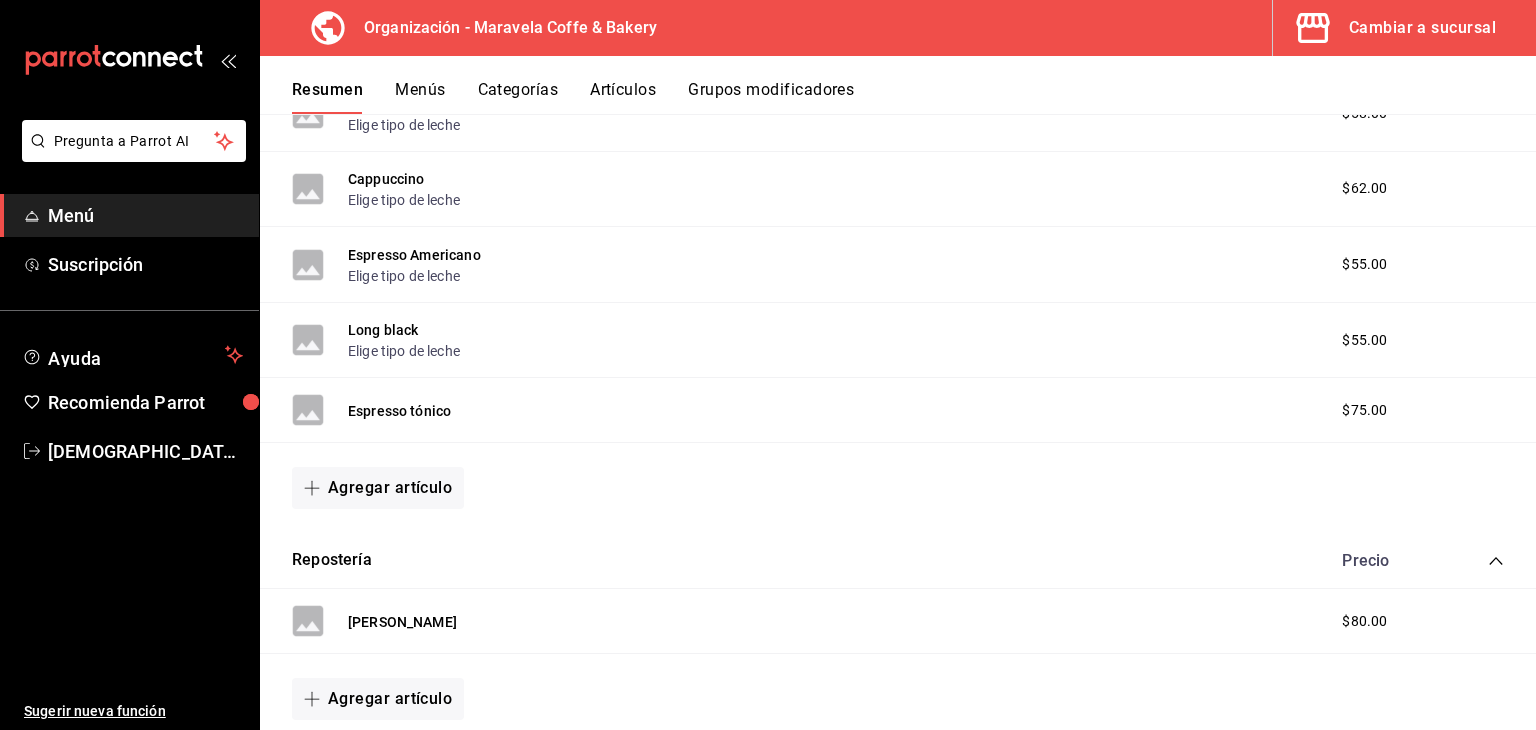 scroll, scrollTop: 766, scrollLeft: 0, axis: vertical 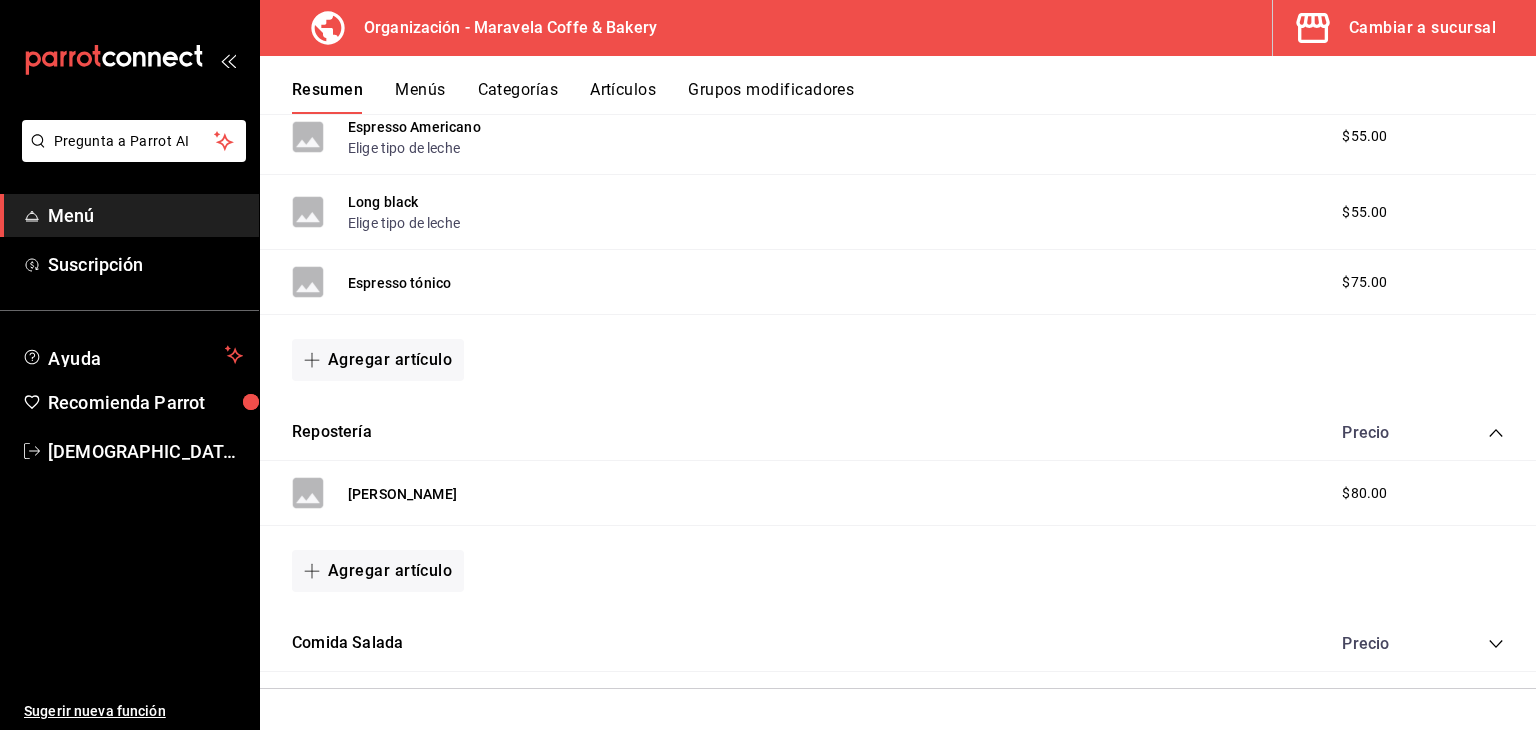 click 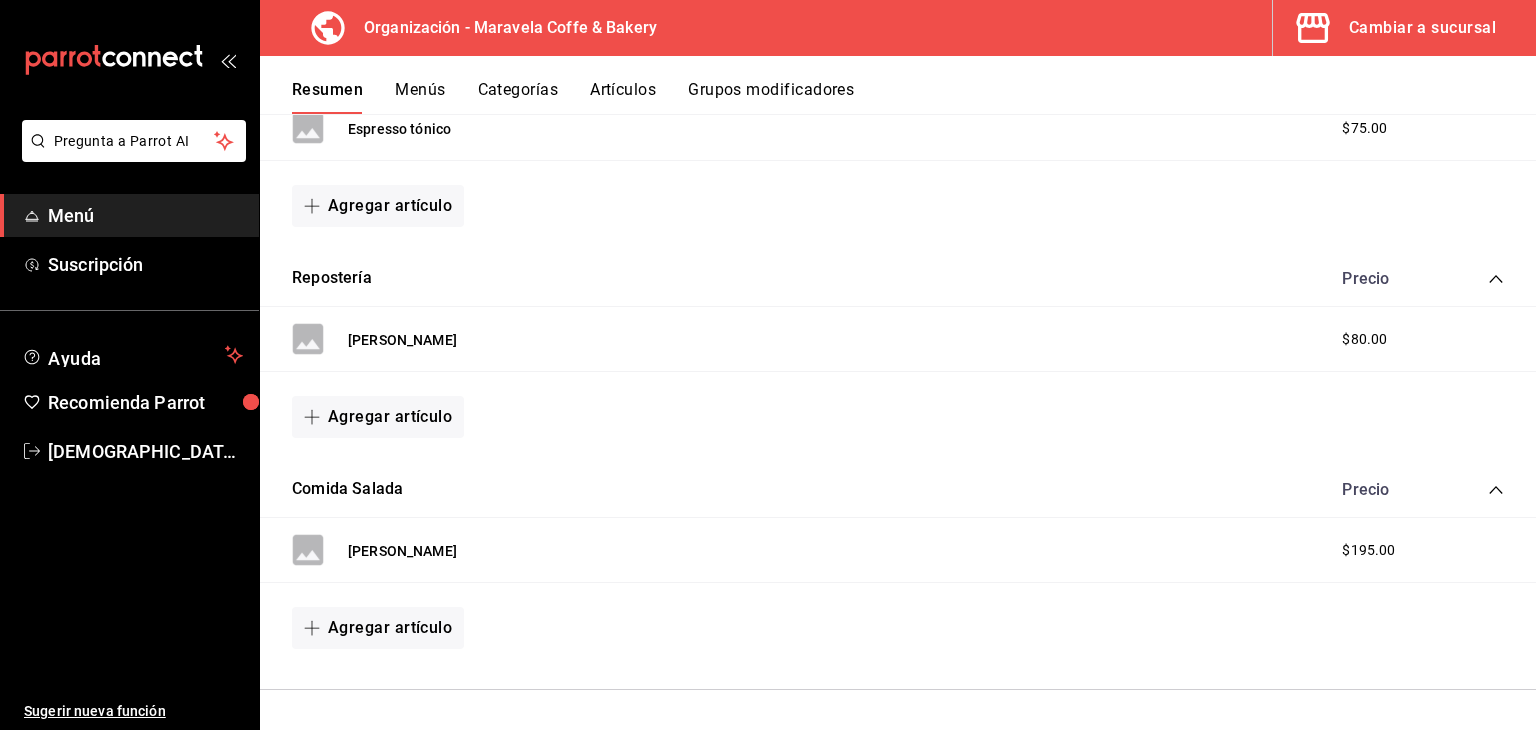 scroll, scrollTop: 920, scrollLeft: 0, axis: vertical 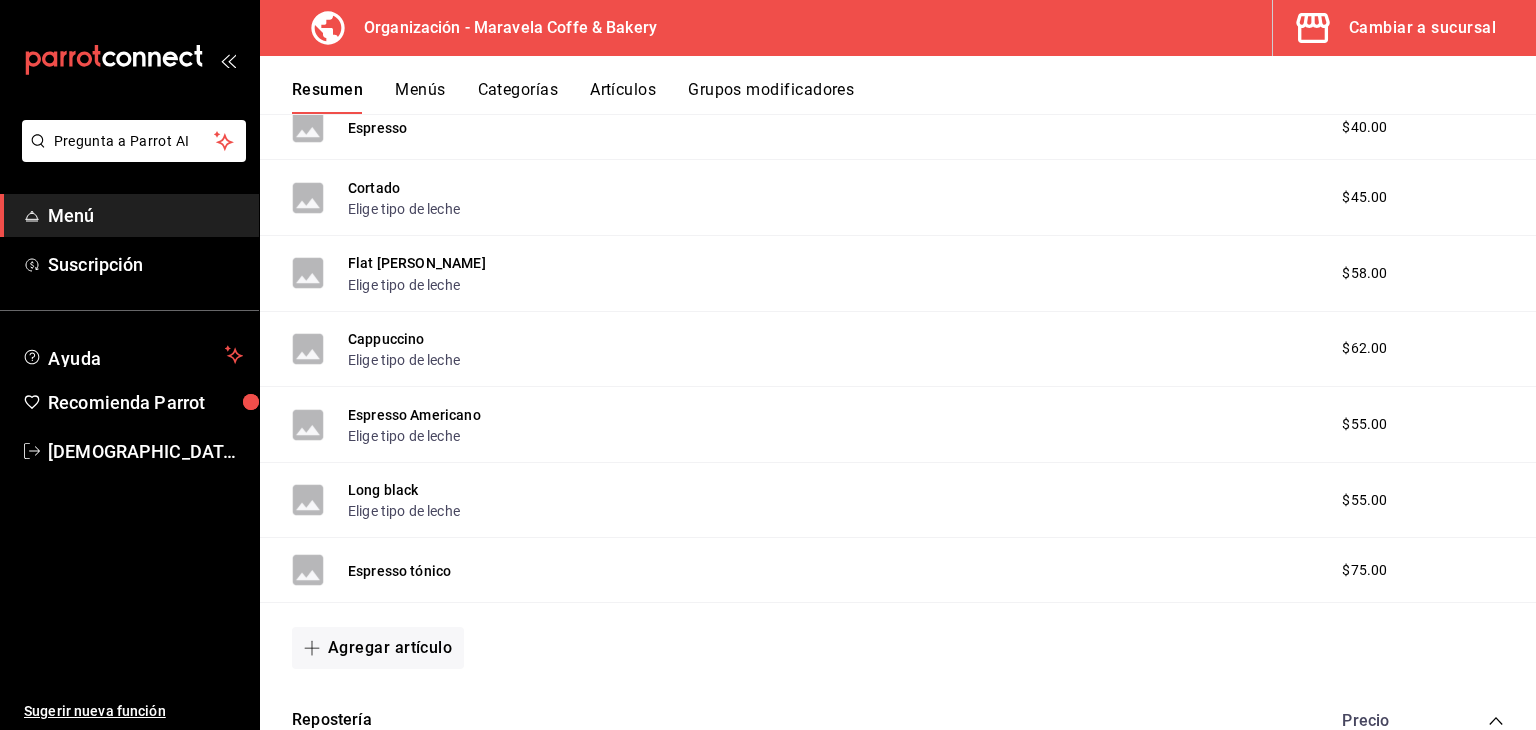 drag, startPoint x: 392, startPoint y: 580, endPoint x: 427, endPoint y: 566, distance: 37.696156 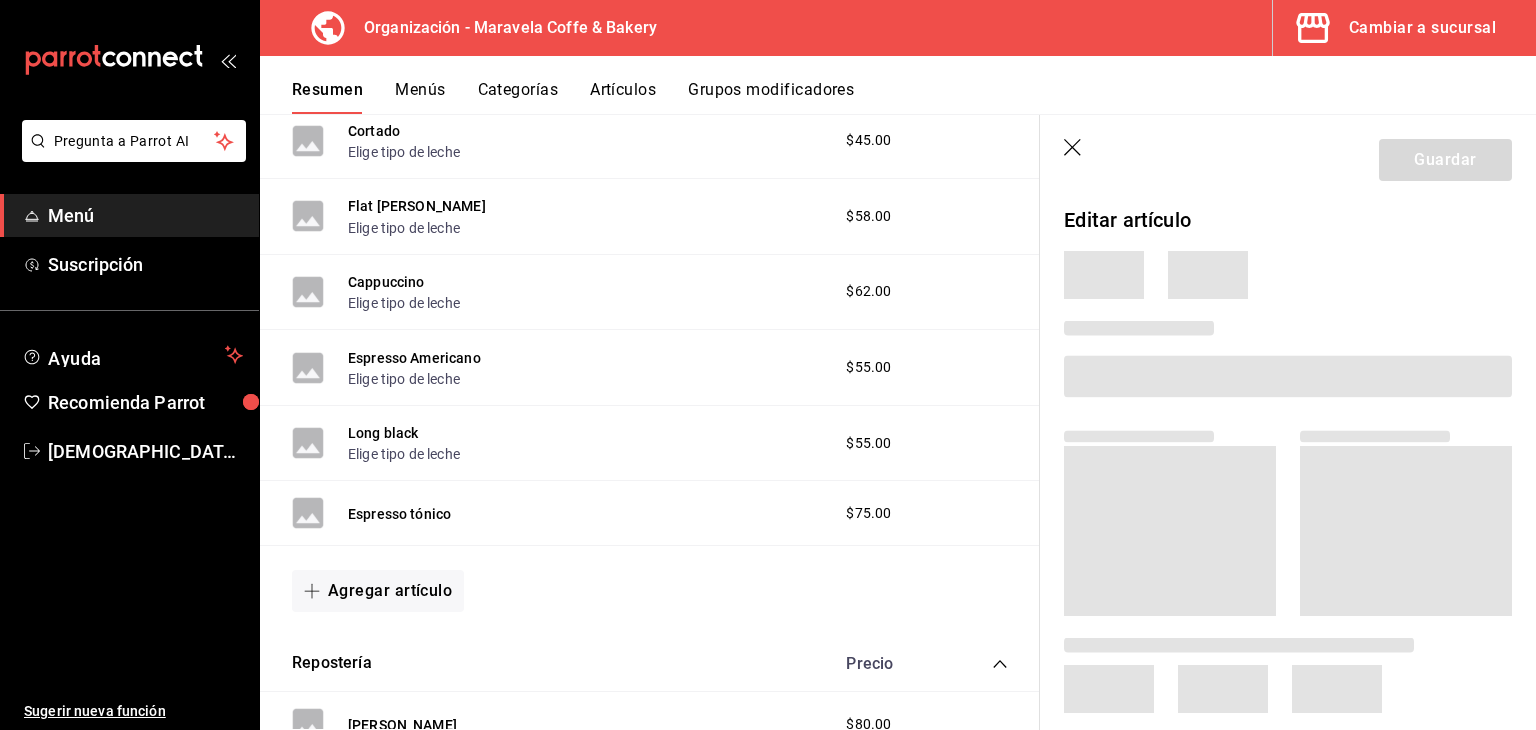 scroll, scrollTop: 559, scrollLeft: 0, axis: vertical 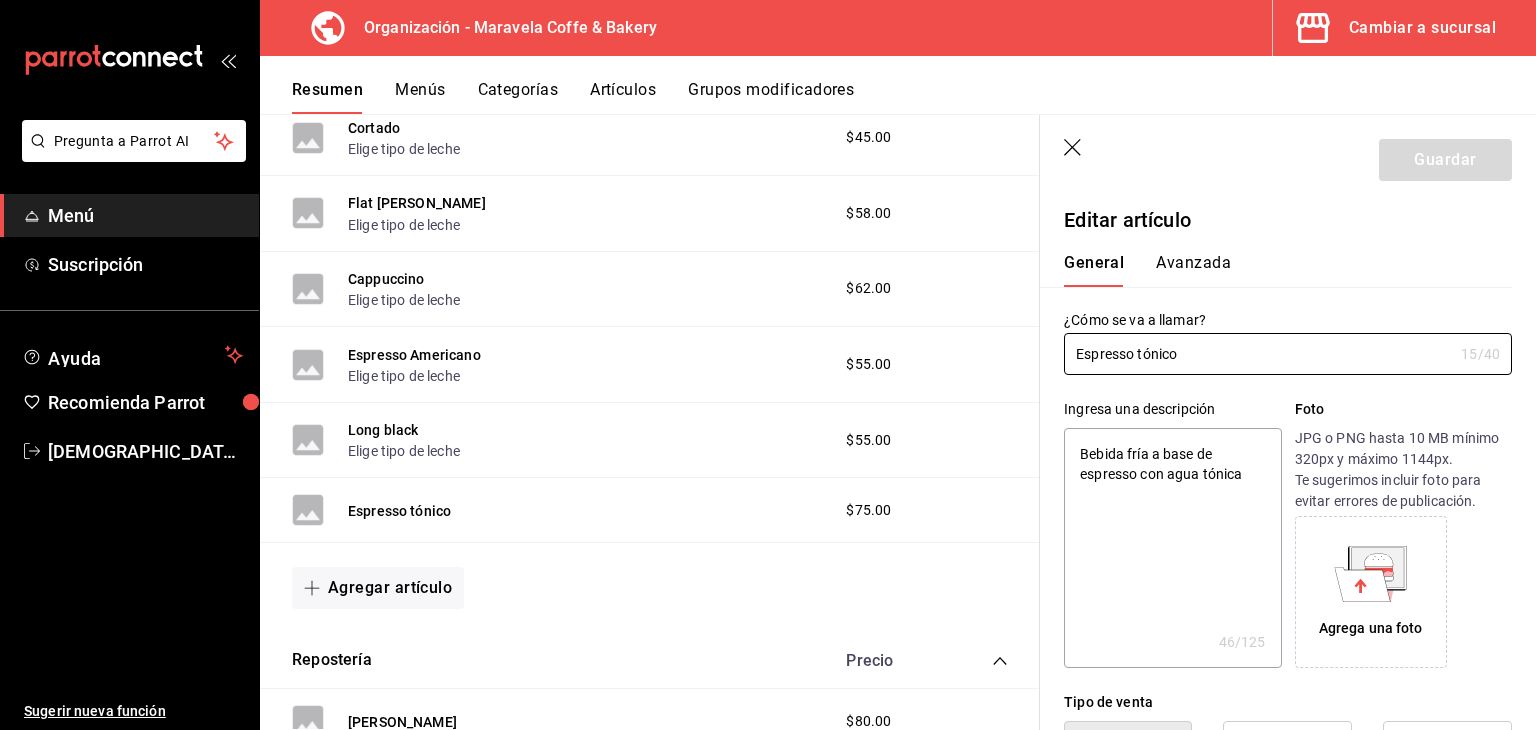 type on "x" 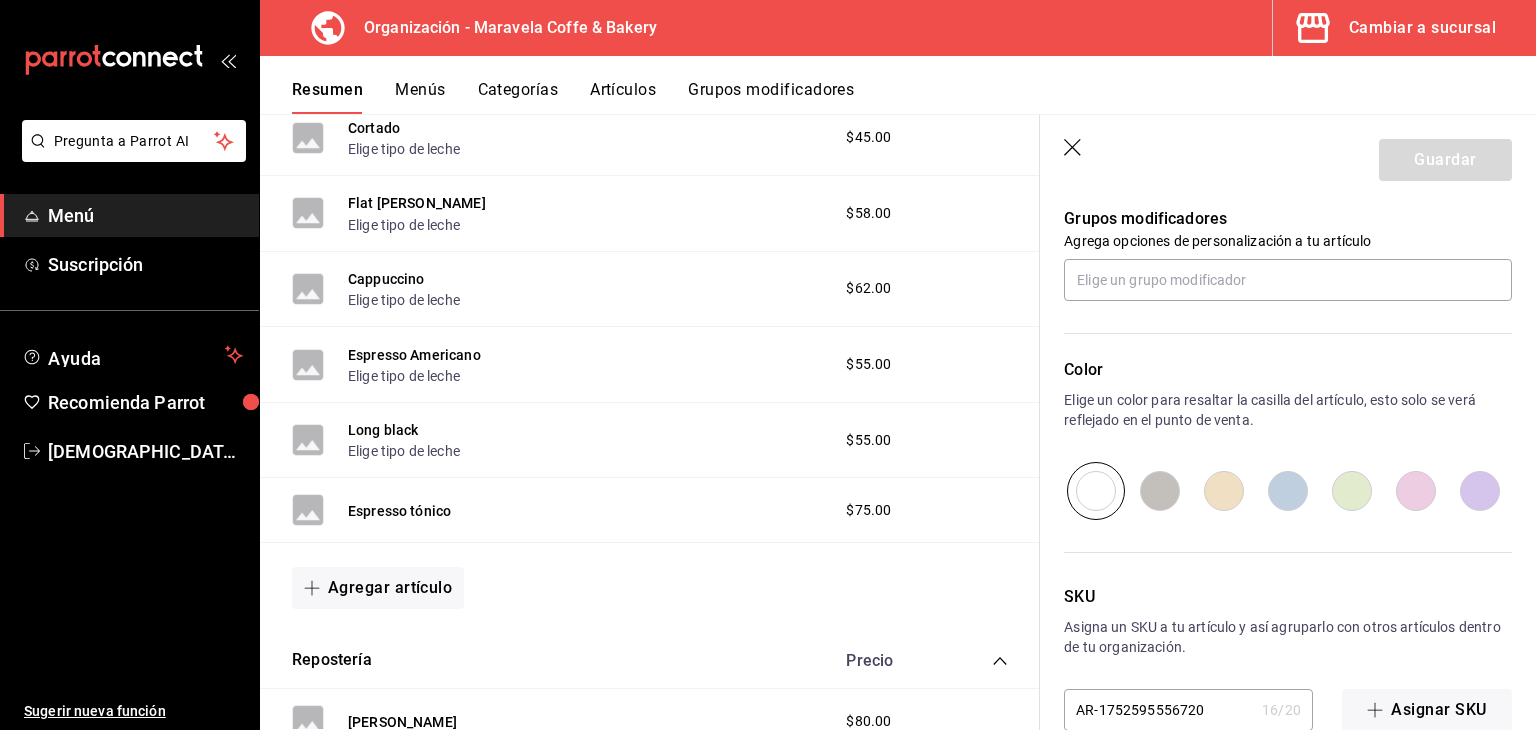 scroll, scrollTop: 895, scrollLeft: 0, axis: vertical 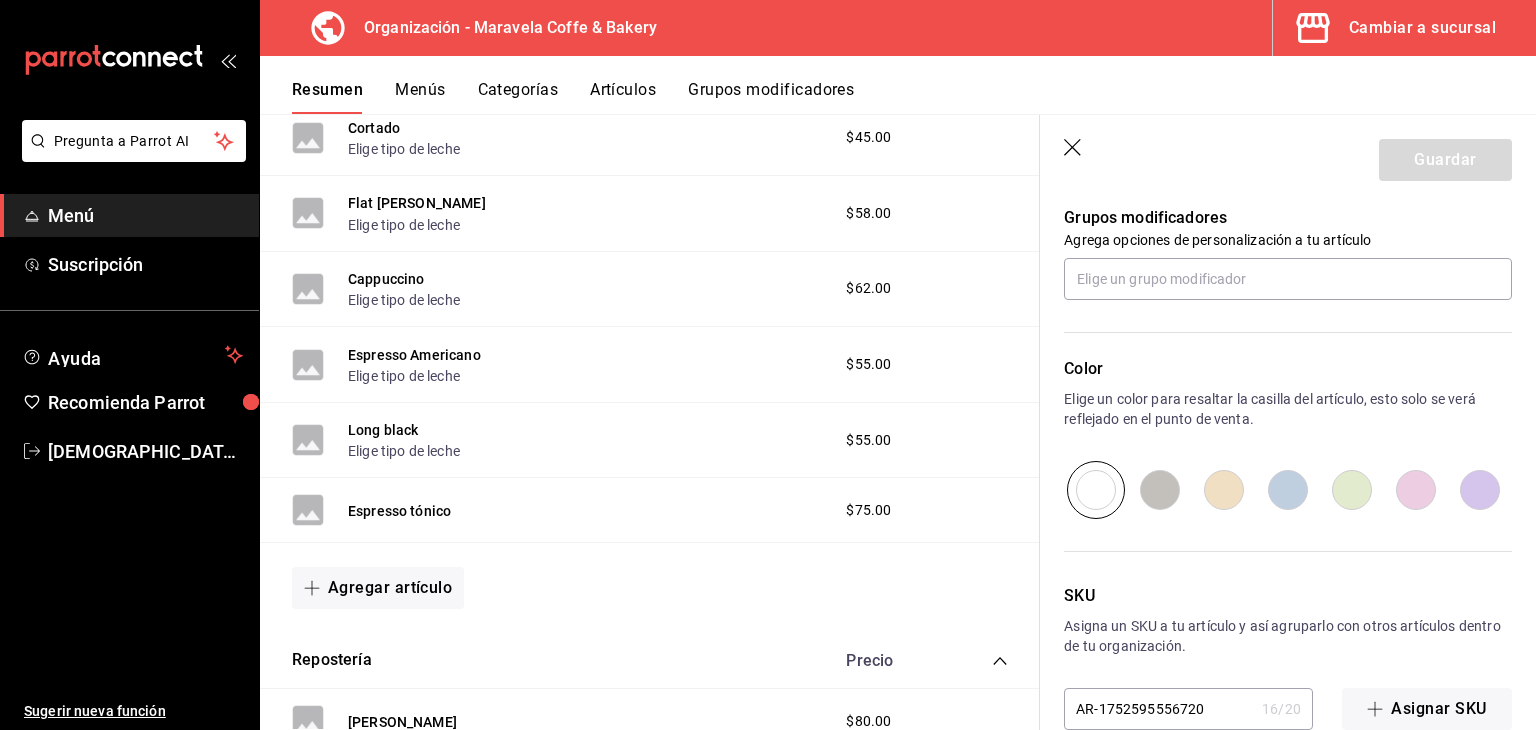 click 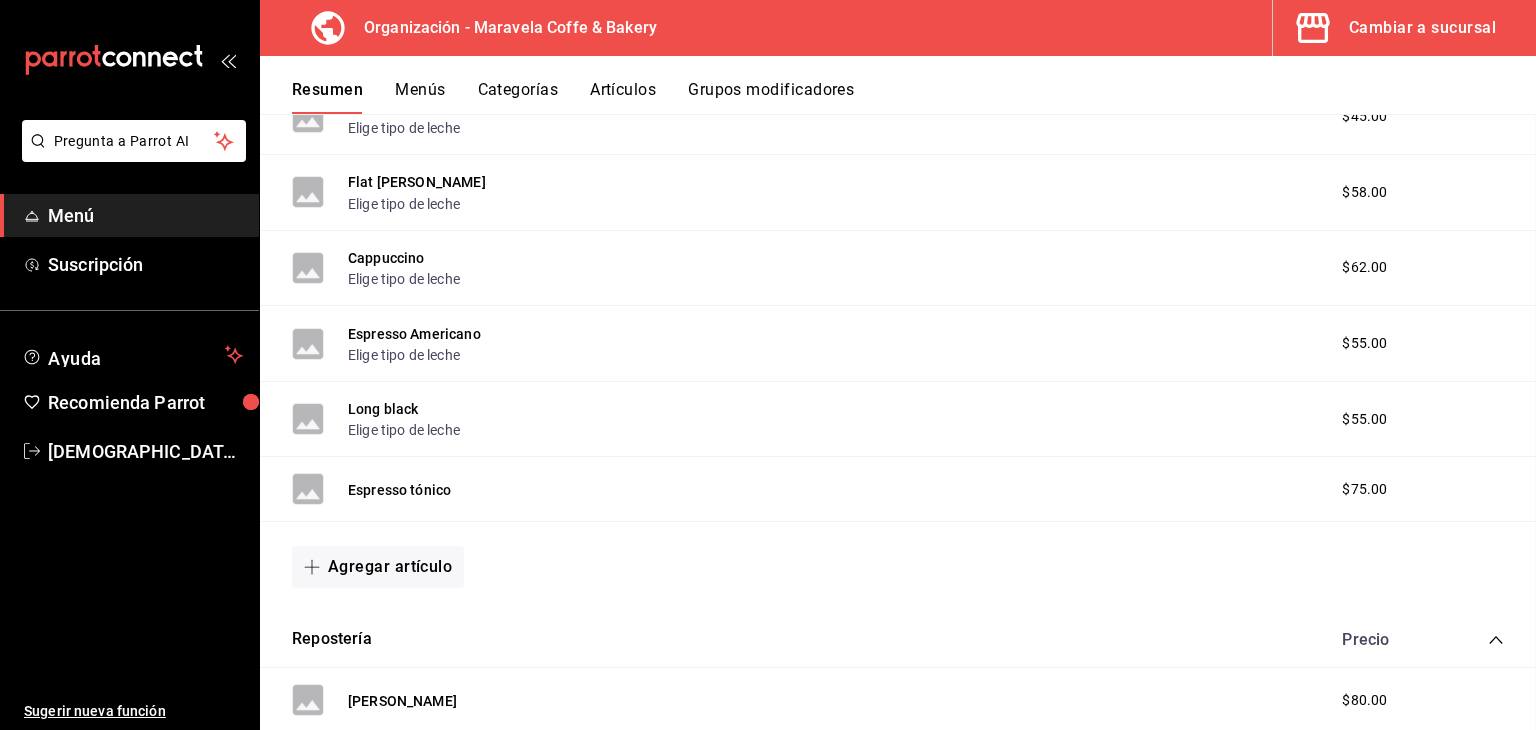 scroll, scrollTop: 0, scrollLeft: 0, axis: both 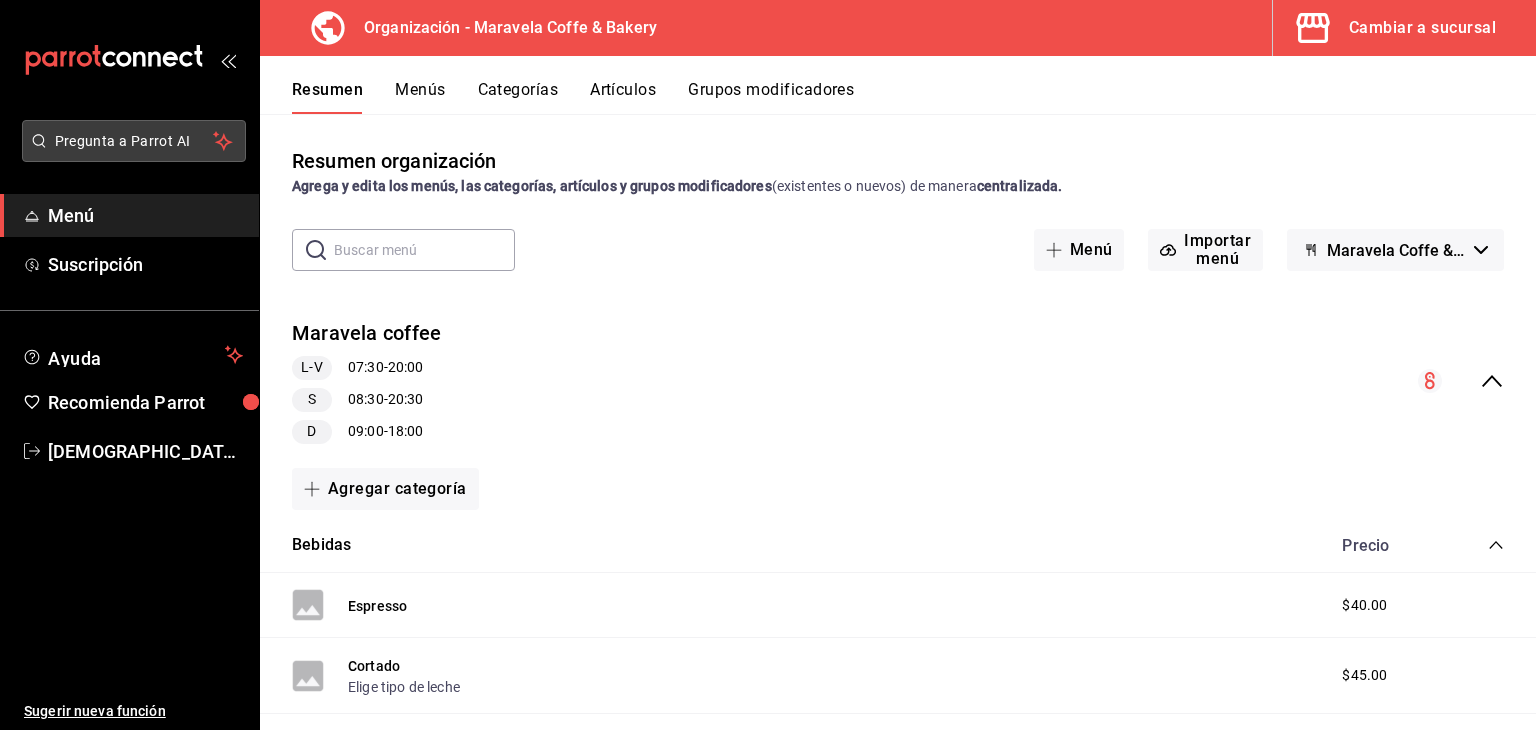 click on "Pregunta a Parrot AI" at bounding box center (134, 141) 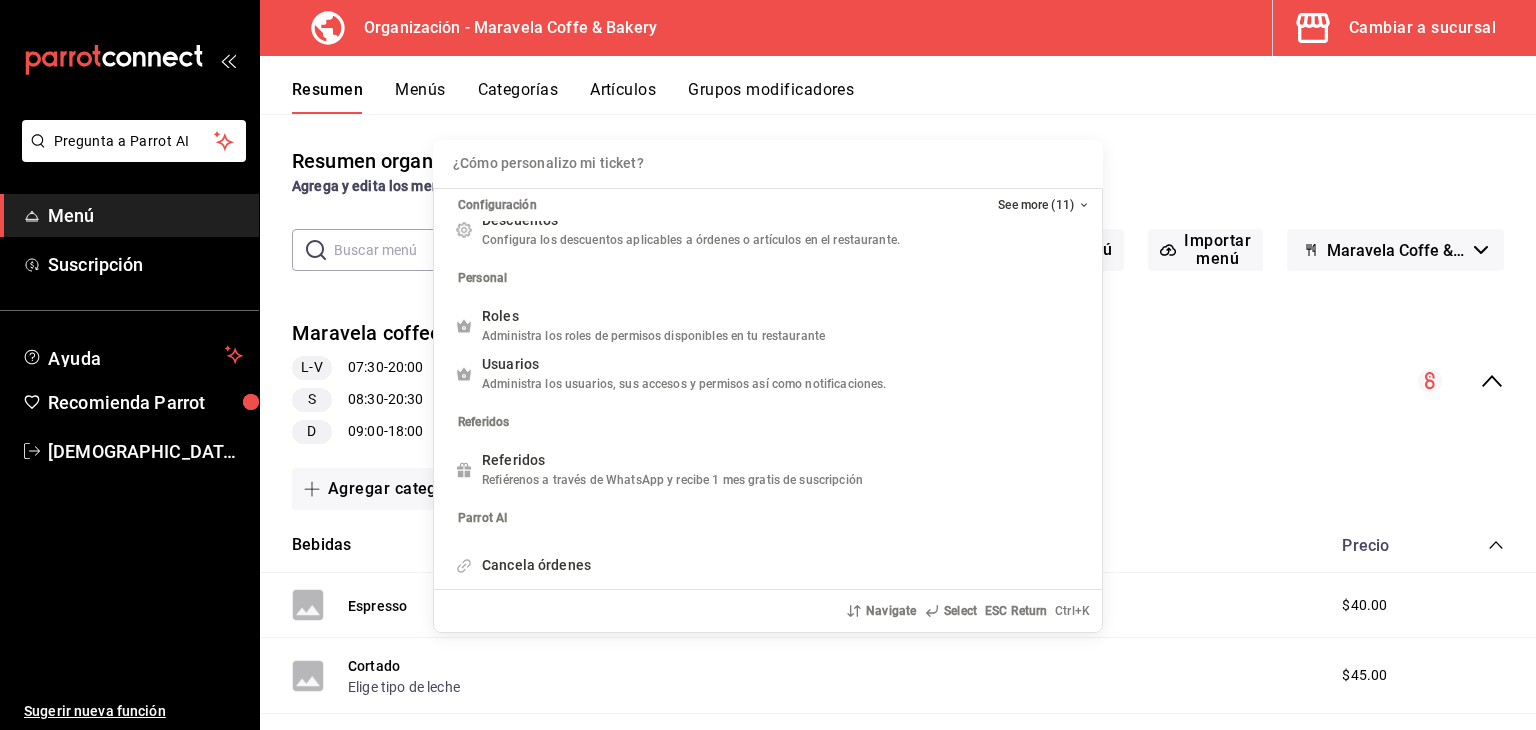 scroll, scrollTop: 384, scrollLeft: 0, axis: vertical 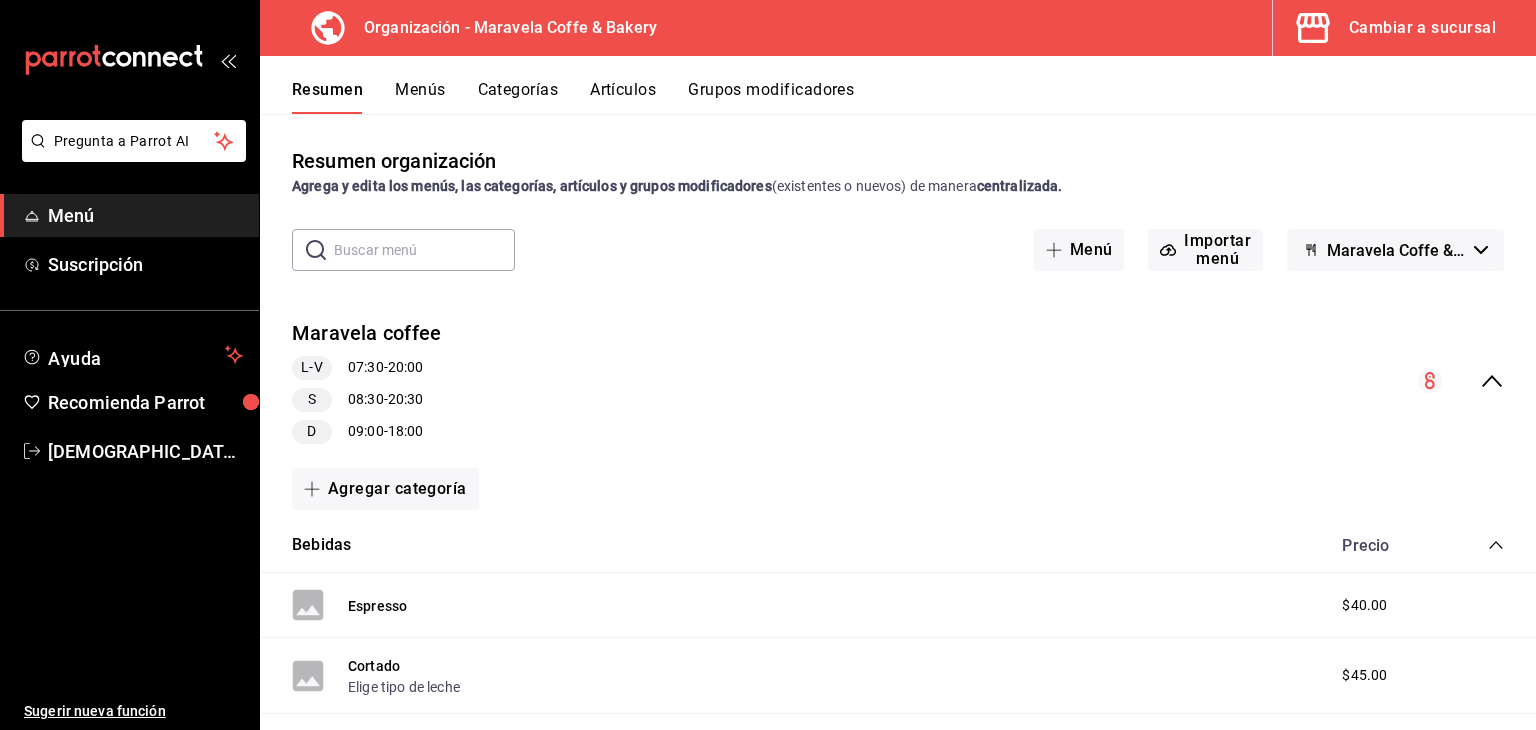 type 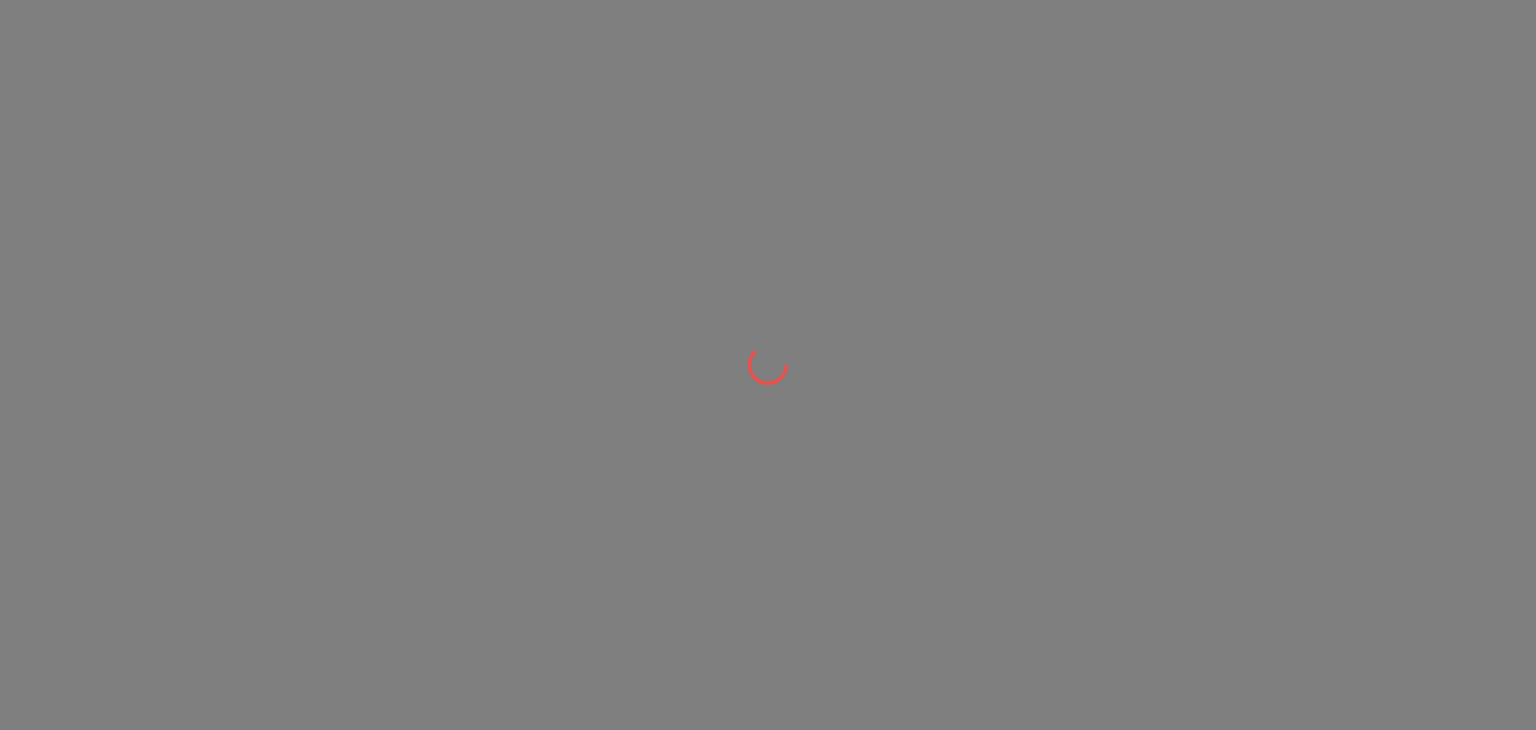 scroll, scrollTop: 0, scrollLeft: 0, axis: both 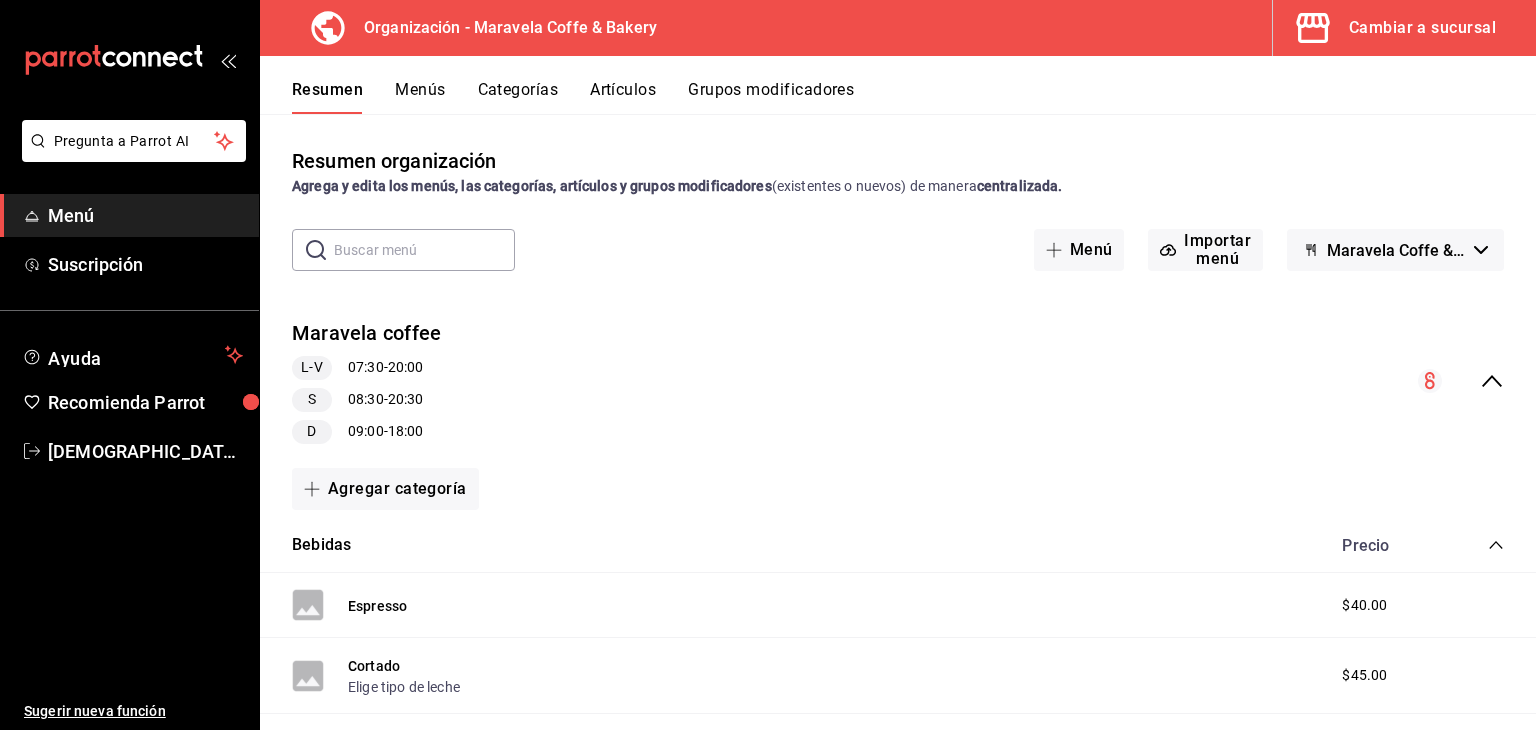 click on "Grupos modificadores" at bounding box center [771, 97] 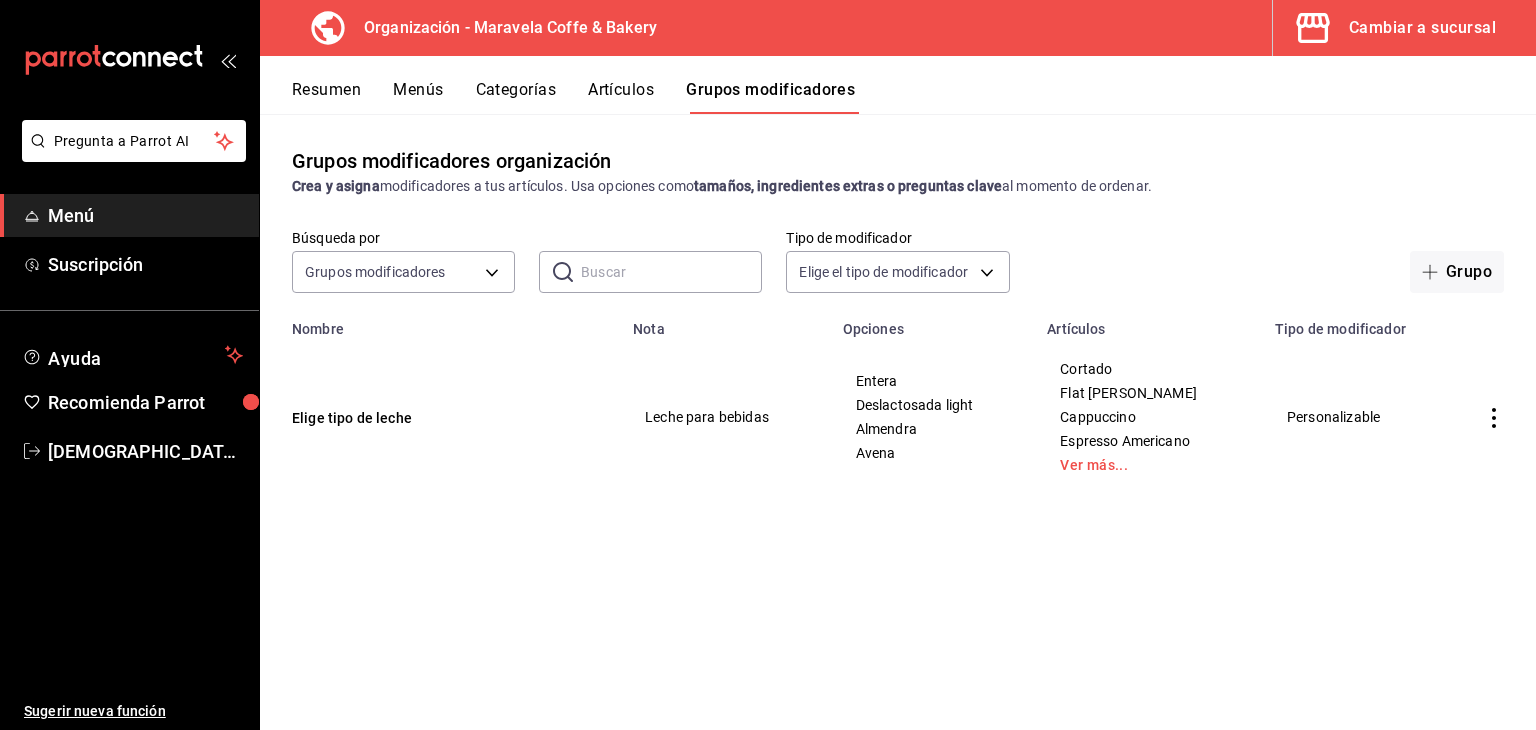 click on "Resumen" at bounding box center (326, 97) 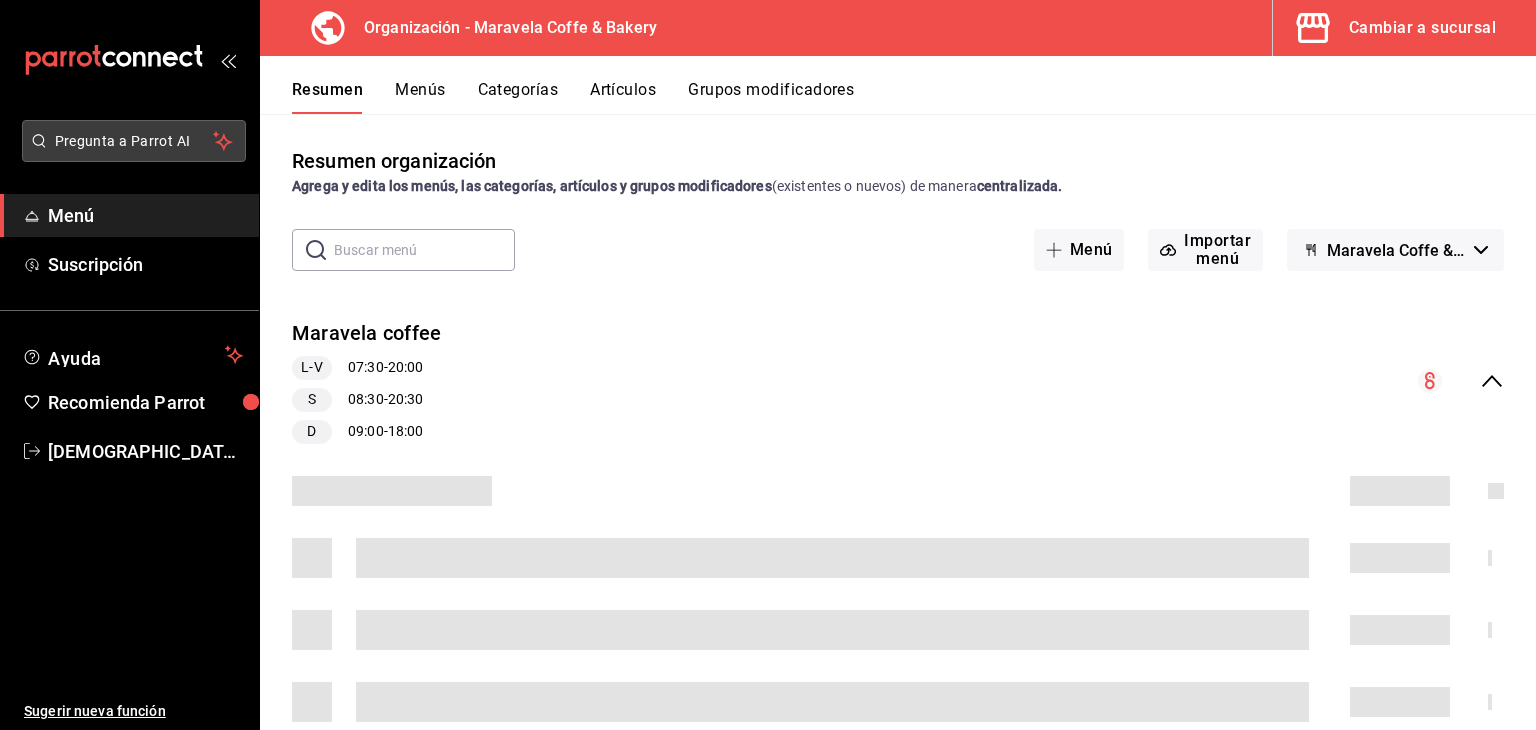 click on "Pregunta a Parrot AI" at bounding box center (134, 141) 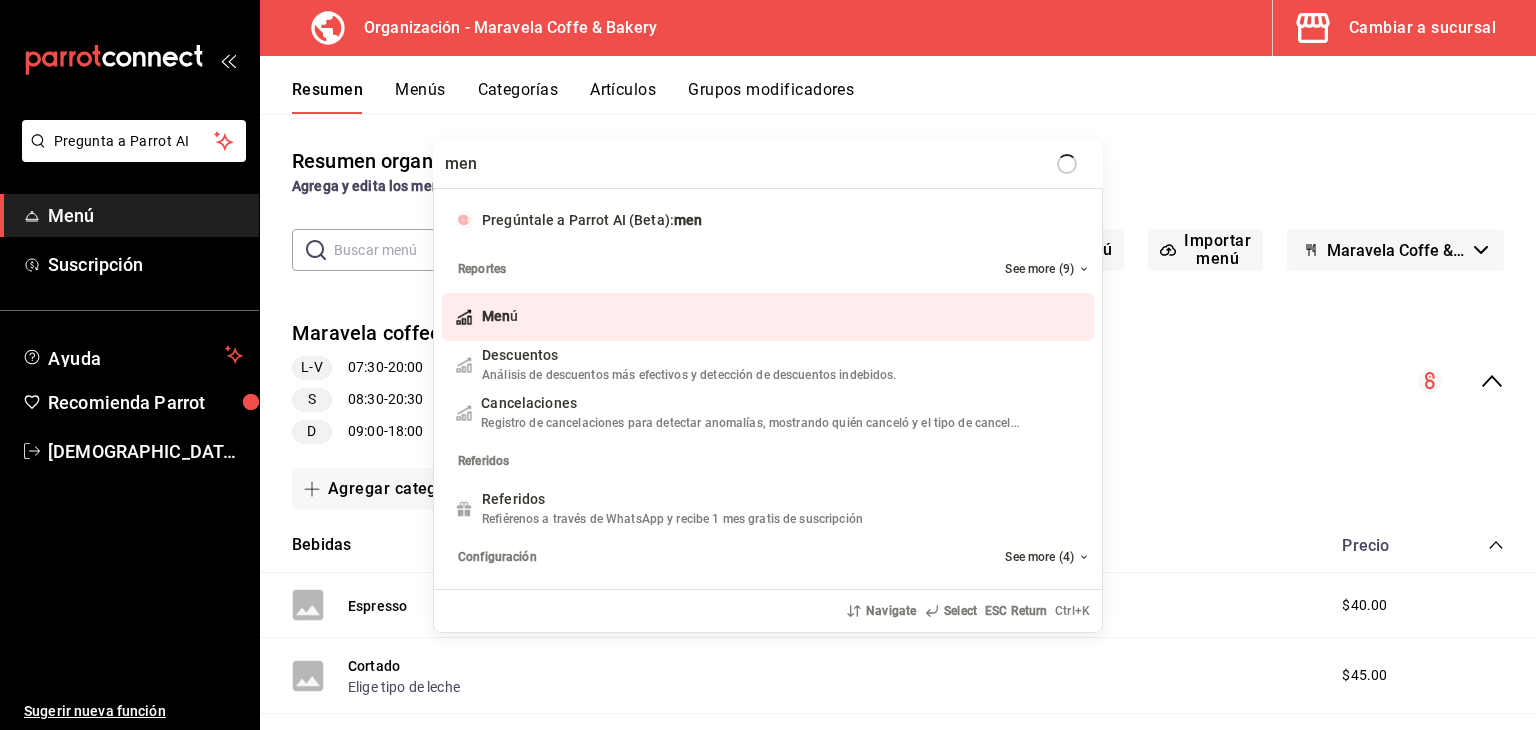 type on "menu" 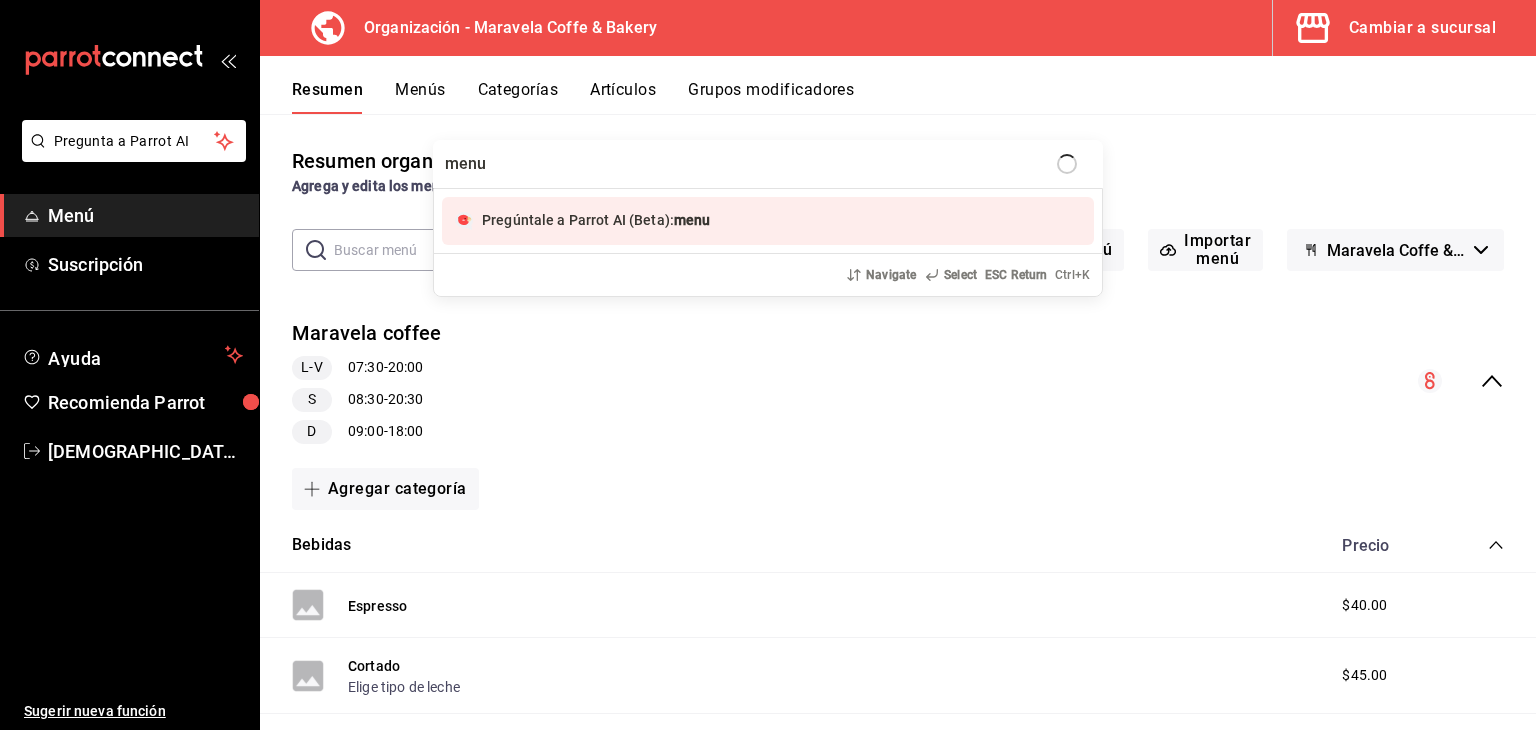 type 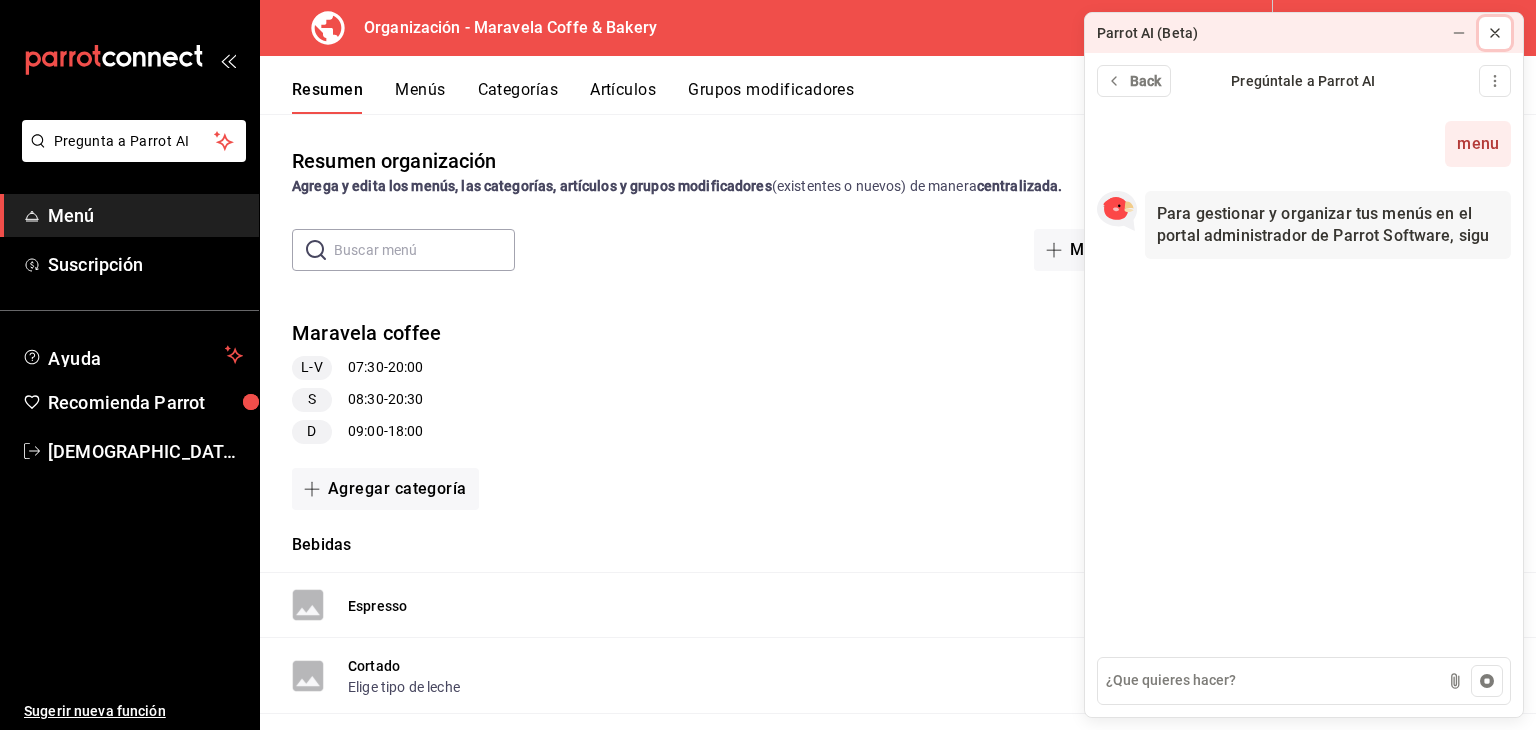 click 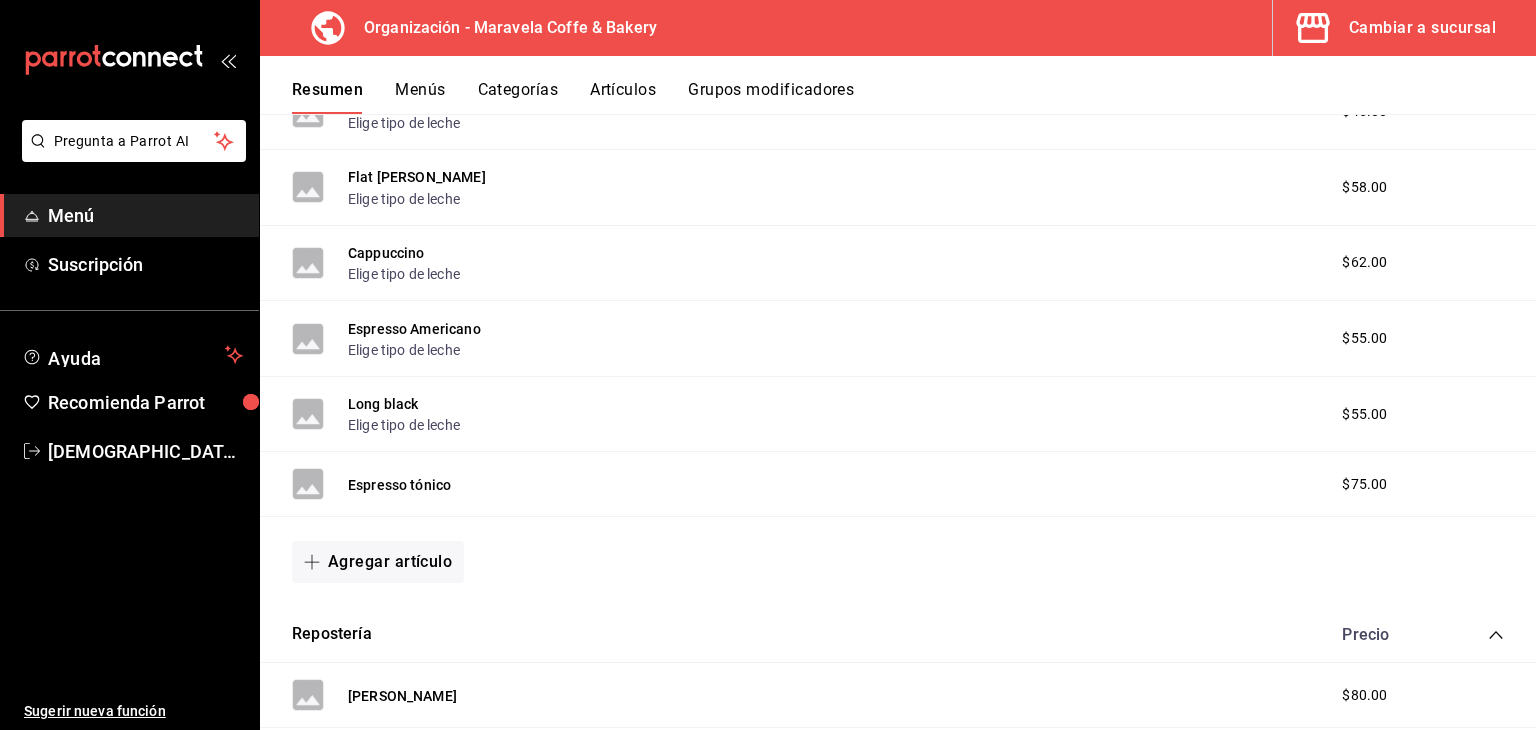 scroll, scrollTop: 766, scrollLeft: 0, axis: vertical 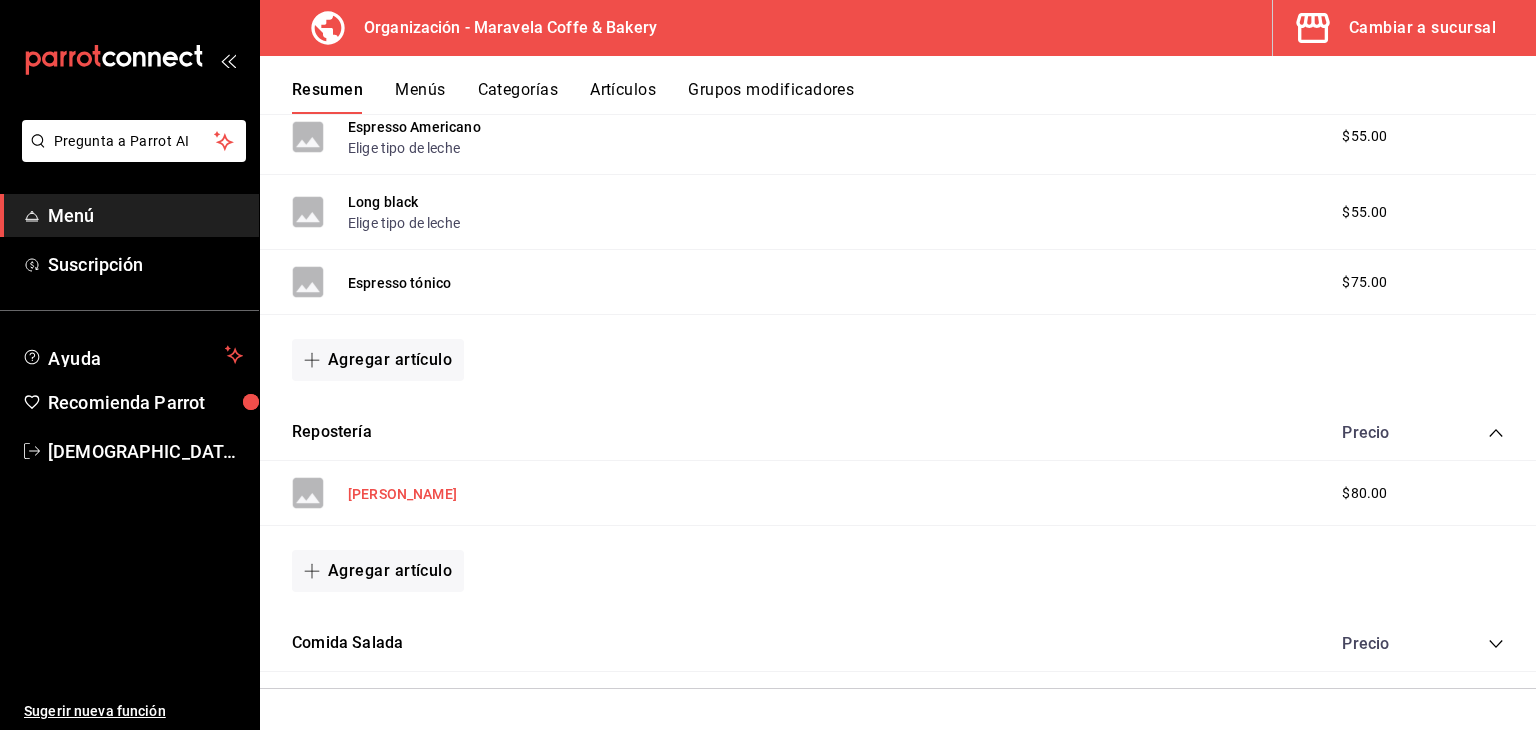 click on "[PERSON_NAME]" at bounding box center [402, 494] 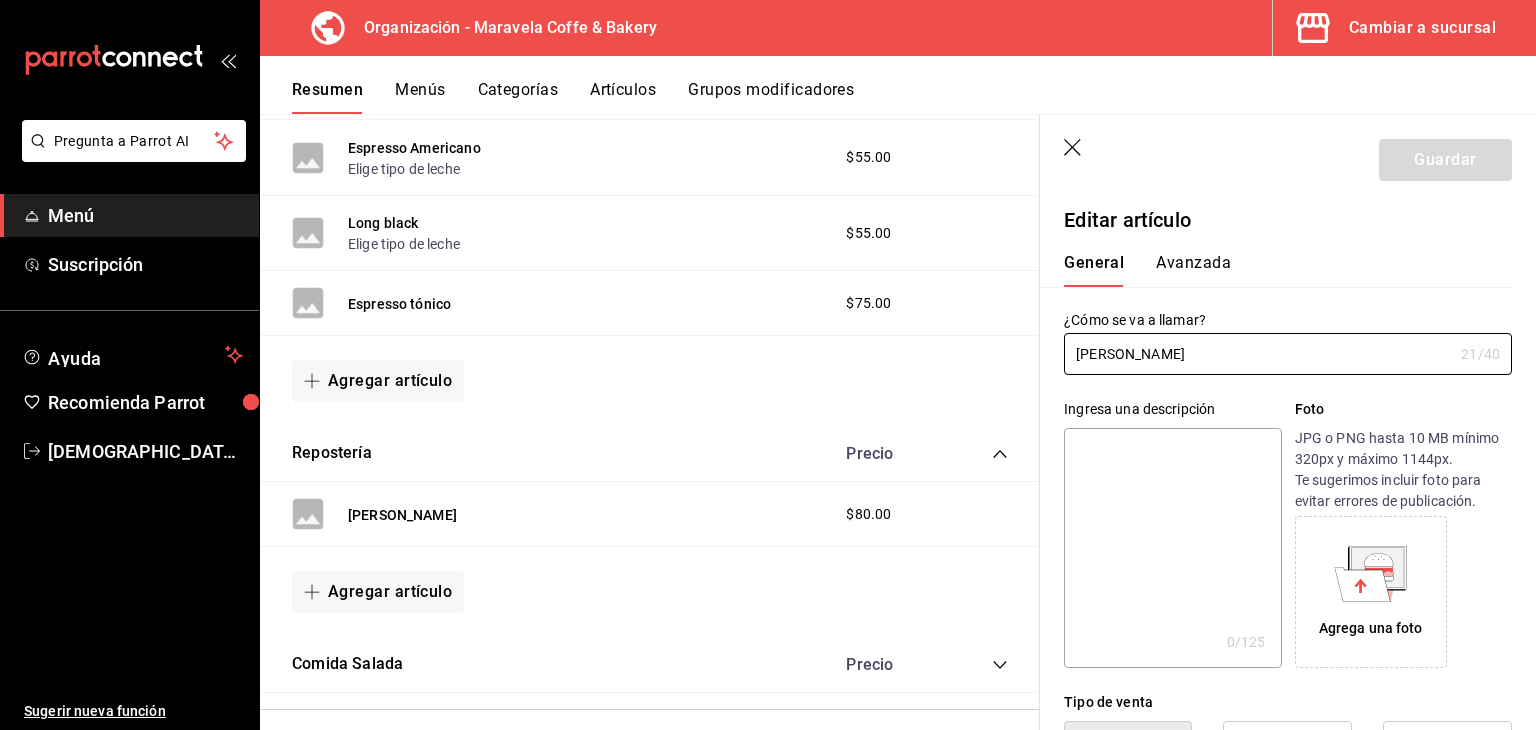 type on "$80.00" 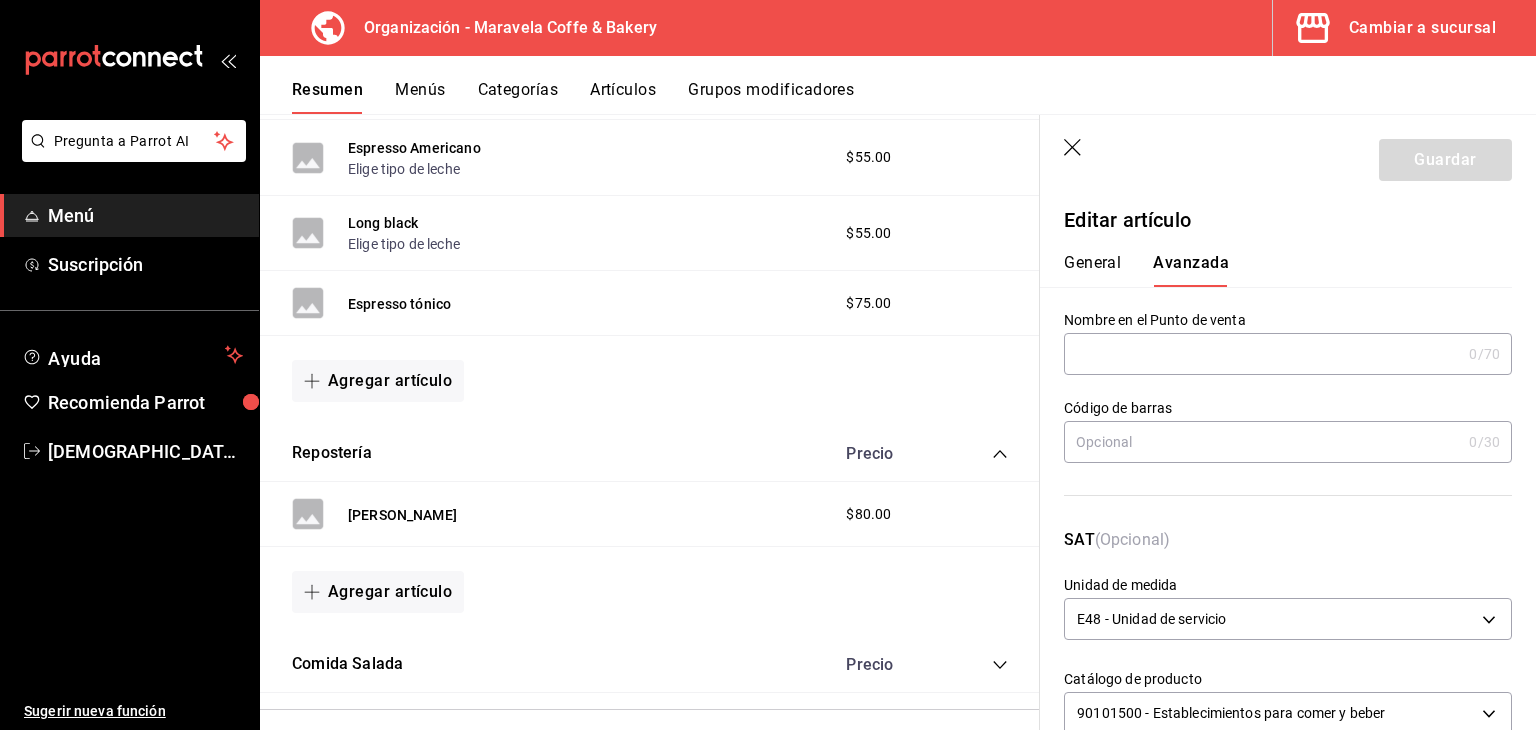 click at bounding box center [1262, 354] 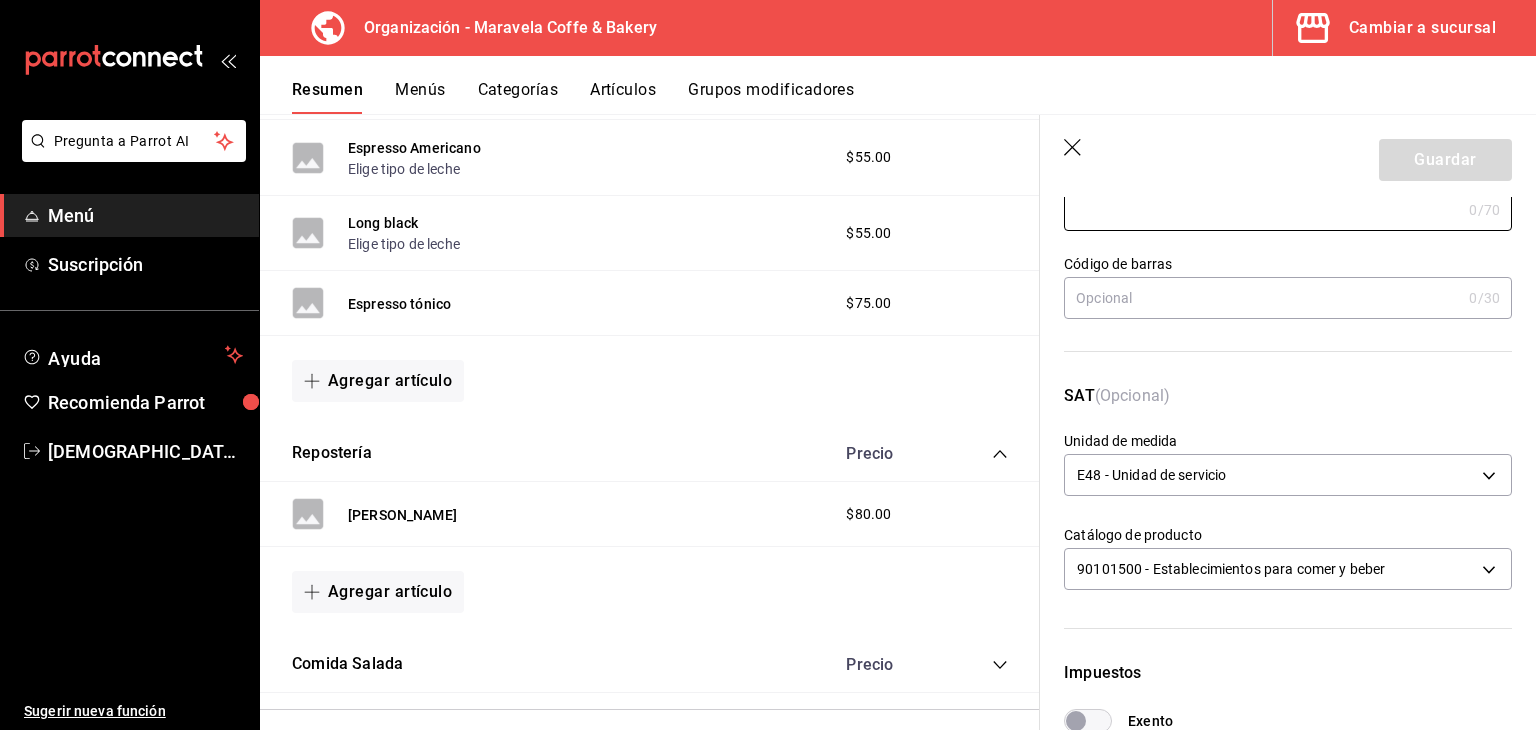 scroll, scrollTop: 144, scrollLeft: 0, axis: vertical 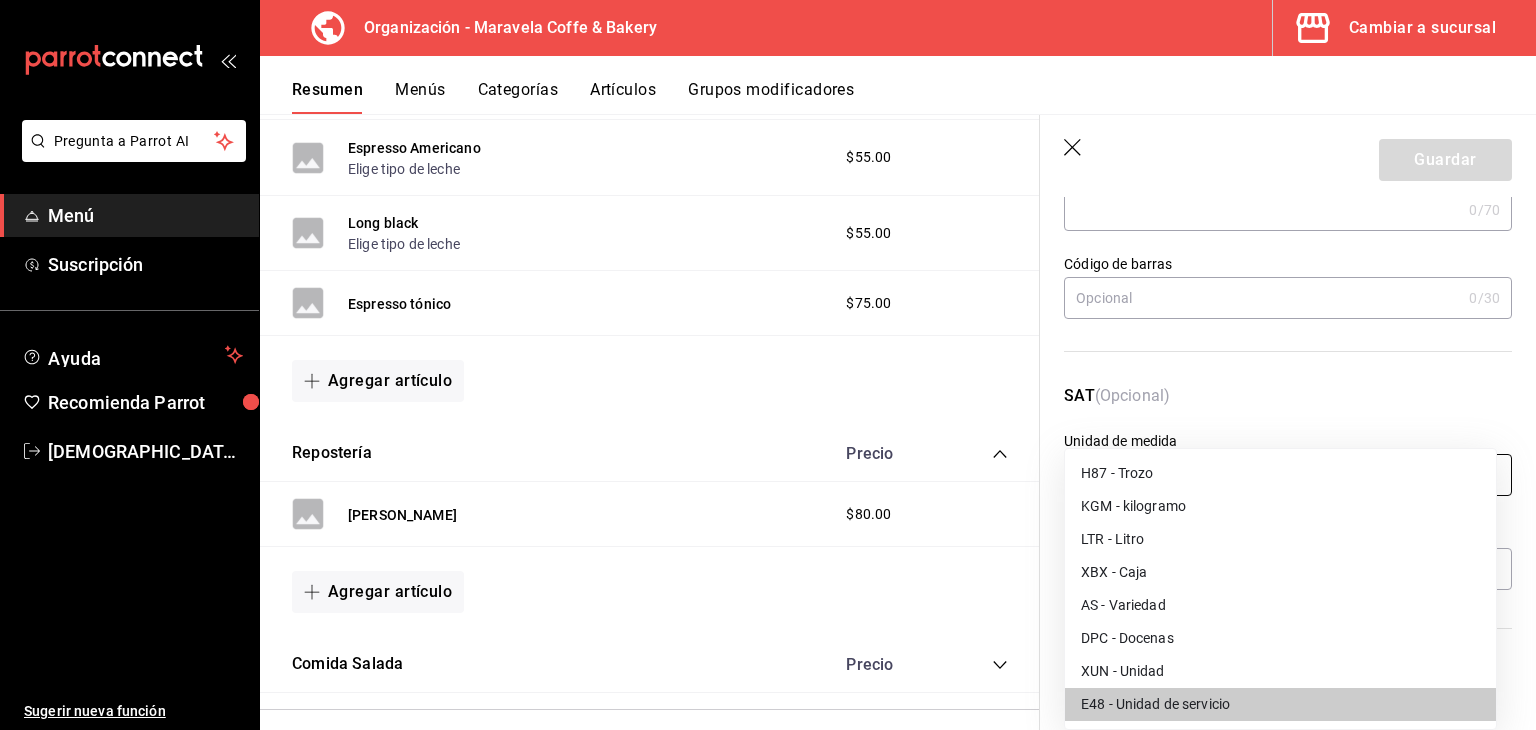 click on "Pregunta a Parrot AI Menú   Suscripción   Ayuda Recomienda Parrot   [DEMOGRAPHIC_DATA][PERSON_NAME]   Sugerir nueva función   Organización - Maravela Coffe & Bakery Cambiar a sucursal Resumen Menús Categorías Artículos Grupos modificadores Resumen organización Agrega y edita los menús, las categorías, artículos y grupos modificadores  (existentes o nuevos) de manera  centralizada. ​ ​ Importar menú Maravela Coffe & Bakery - Borrador Maravela coffee L-V 07:30  -  20:00 S 08:30  -  20:30 D 09:00  -  18:00 Agregar categoría Bebidas Precio Espresso $40.00 Cortado Elige tipo de leche $45.00 Flat [PERSON_NAME] Elige tipo de leche $58.00 Cappuccino Elige tipo de leche $62.00 Espresso Americano Elige tipo de leche $55.00 Long black Elige tipo de leche $55.00 Espresso tónico $75.00 Agregar artículo Repostería Precio [PERSON_NAME] $80.00 Agregar artículo Comida Salada Precio Agregar artículo Guardar Editar artículo General Avanzada ¿Cómo se va a llamar? [PERSON_NAME] 21 /40 ¿Cómo se va a llamar? x 0 /125" at bounding box center [768, 365] 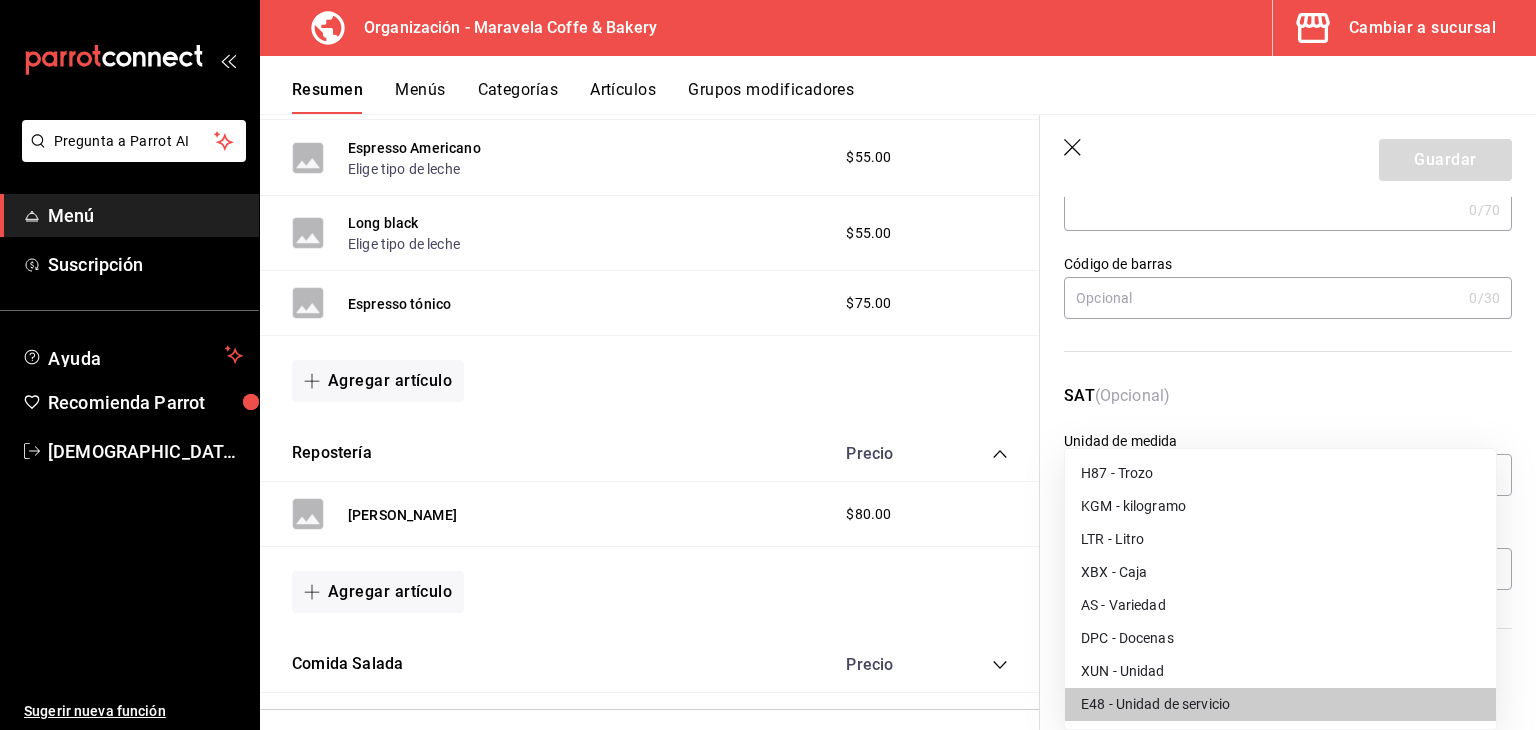 click at bounding box center [768, 365] 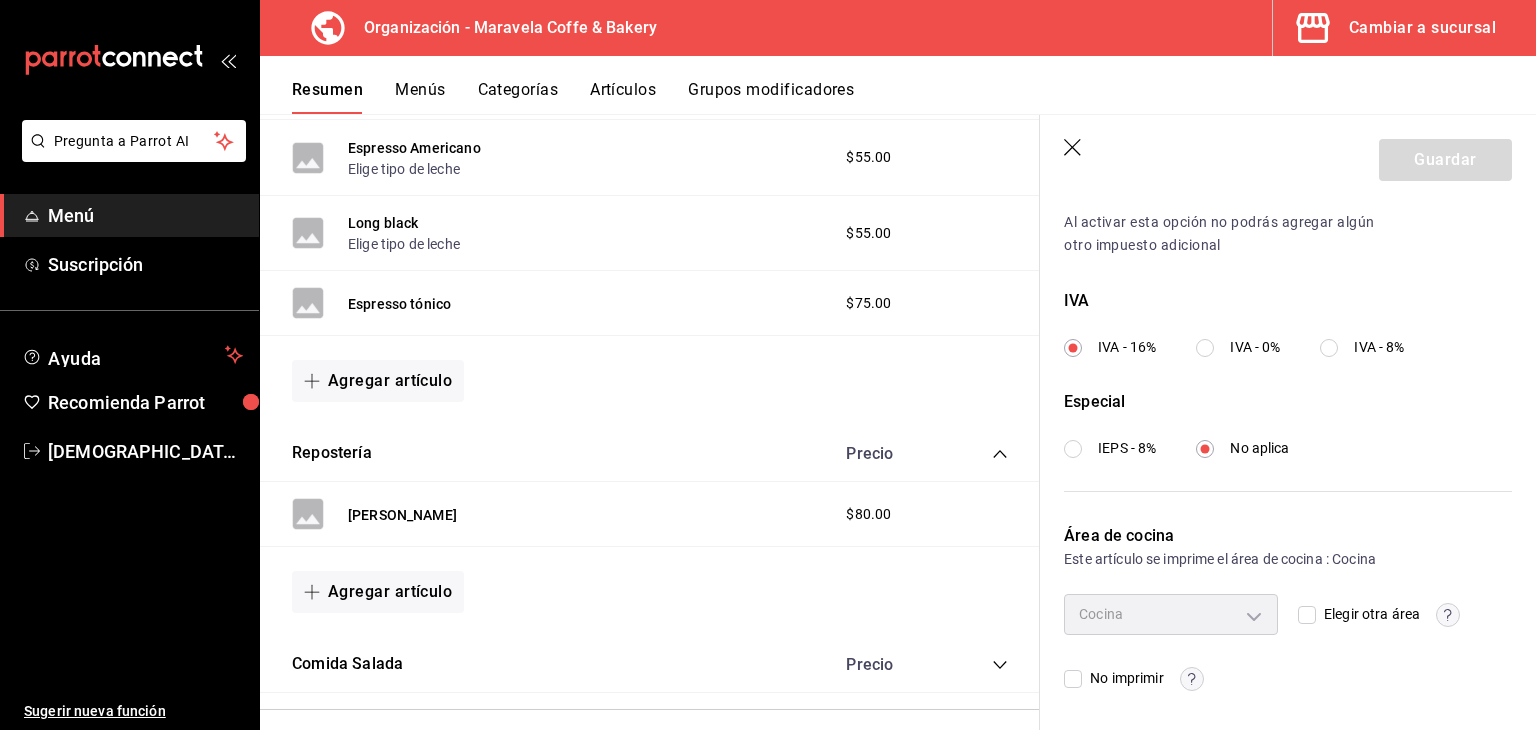 scroll, scrollTop: 682, scrollLeft: 0, axis: vertical 